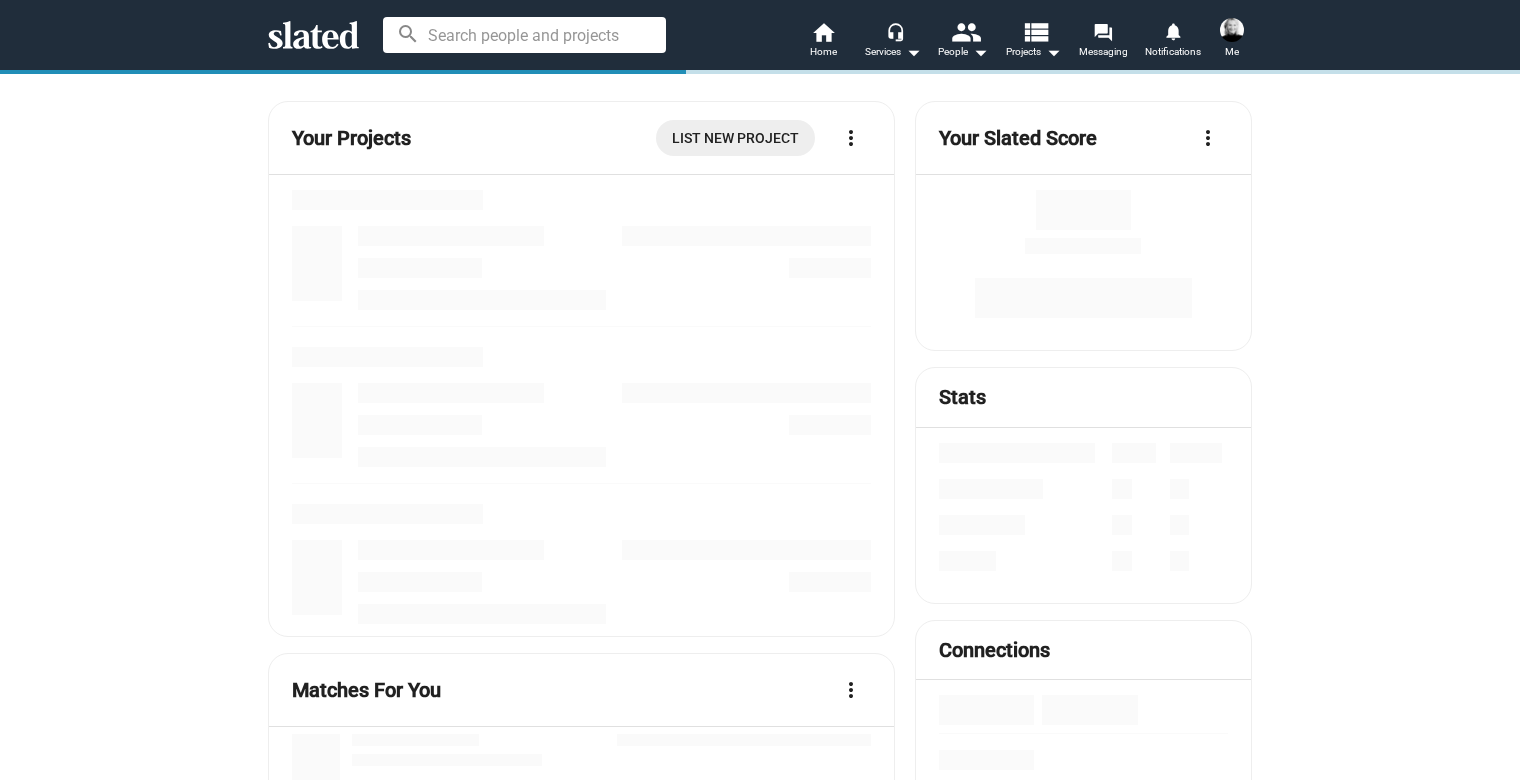 scroll, scrollTop: 0, scrollLeft: 0, axis: both 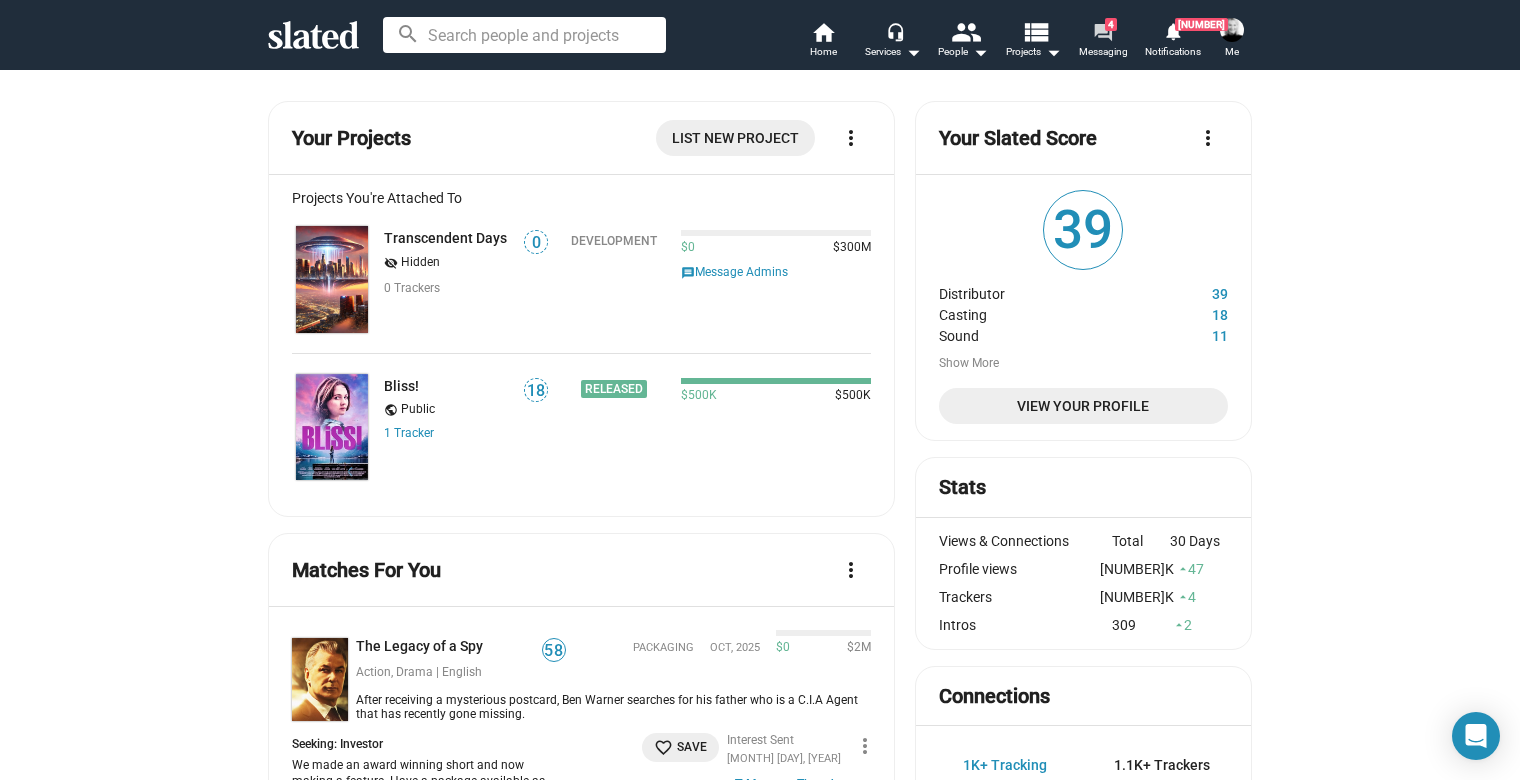 click on "Messaging" at bounding box center [1103, 52] 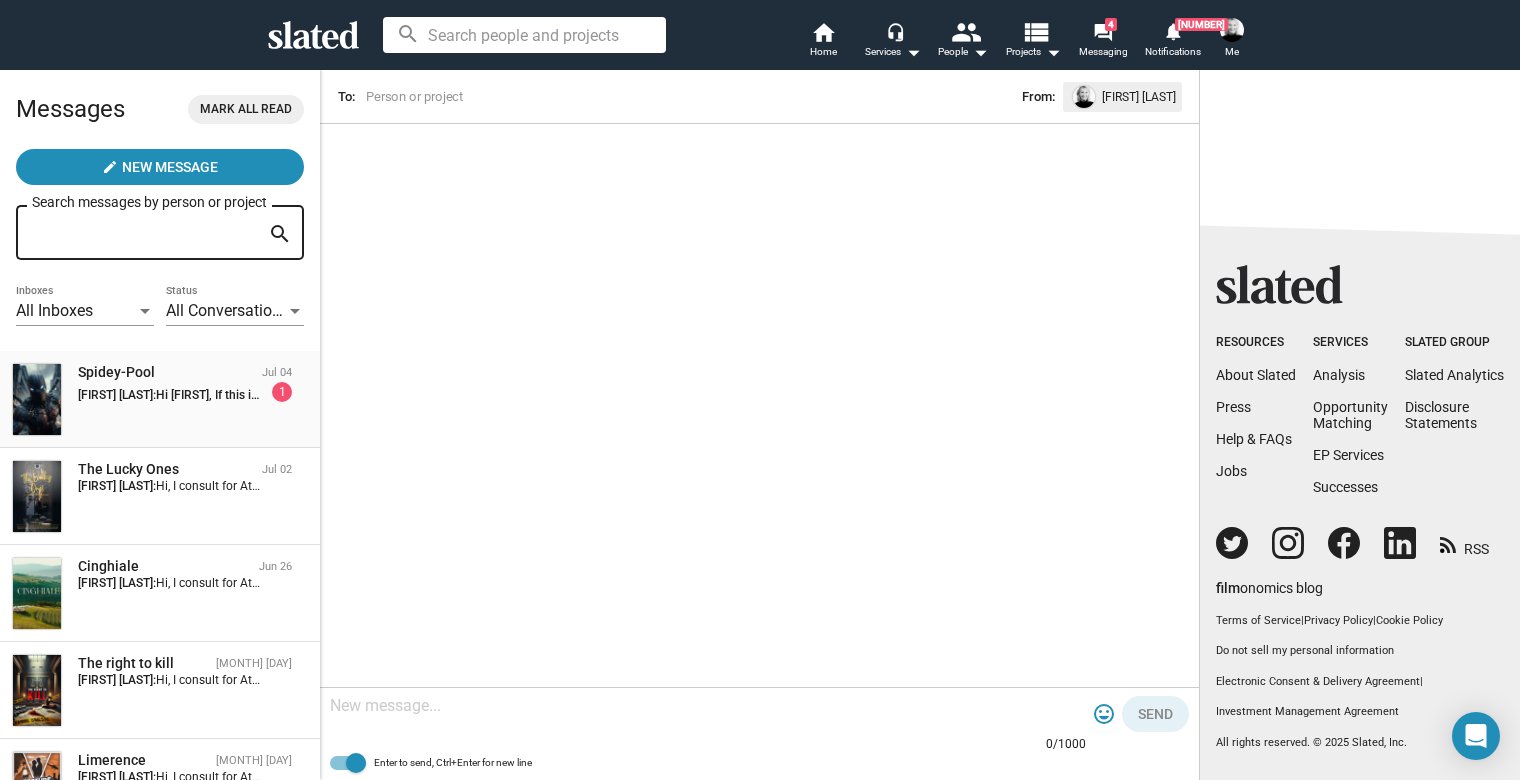 click on "[FIRST] [LAST]:" at bounding box center (117, 395) 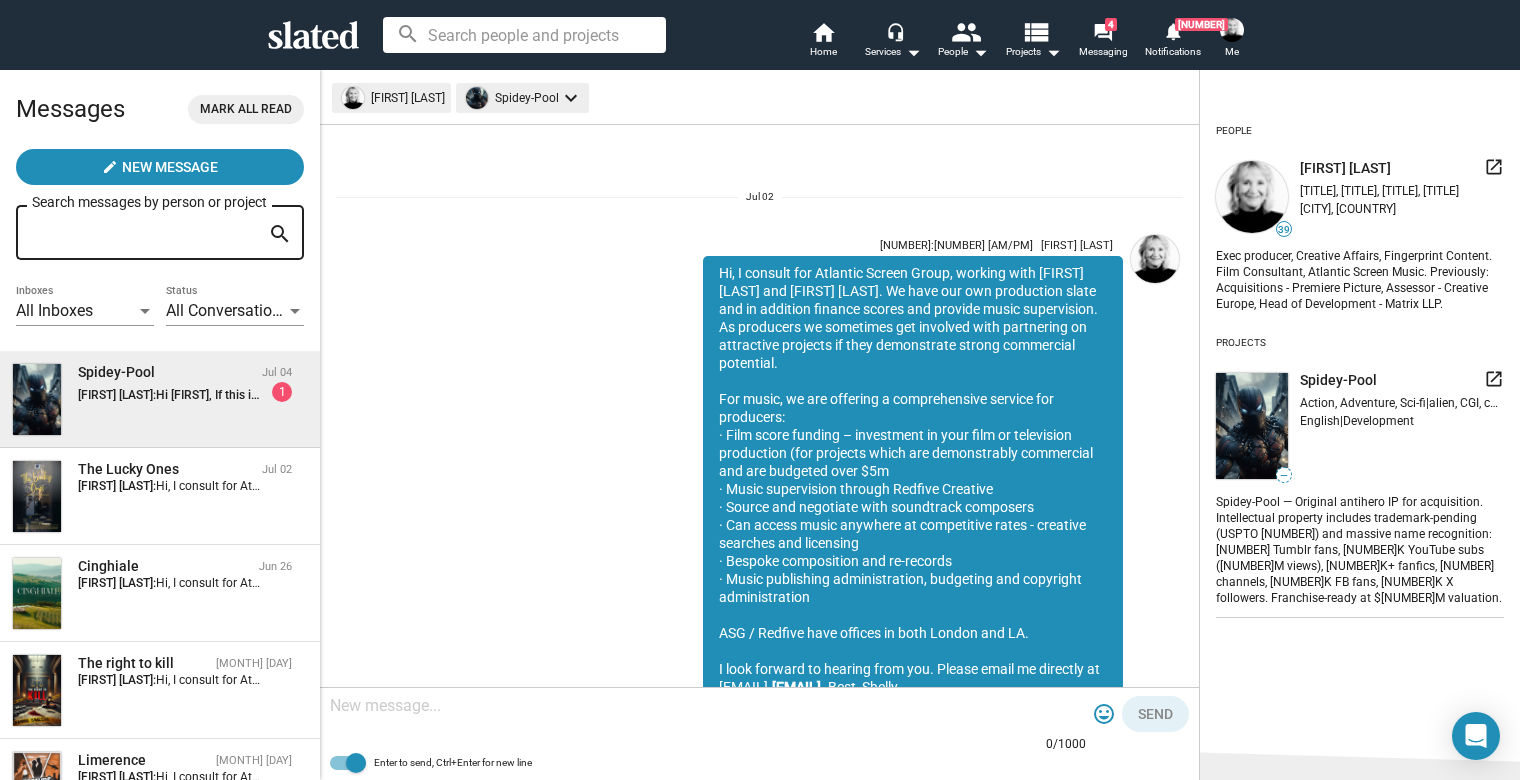 scroll, scrollTop: 1656, scrollLeft: 0, axis: vertical 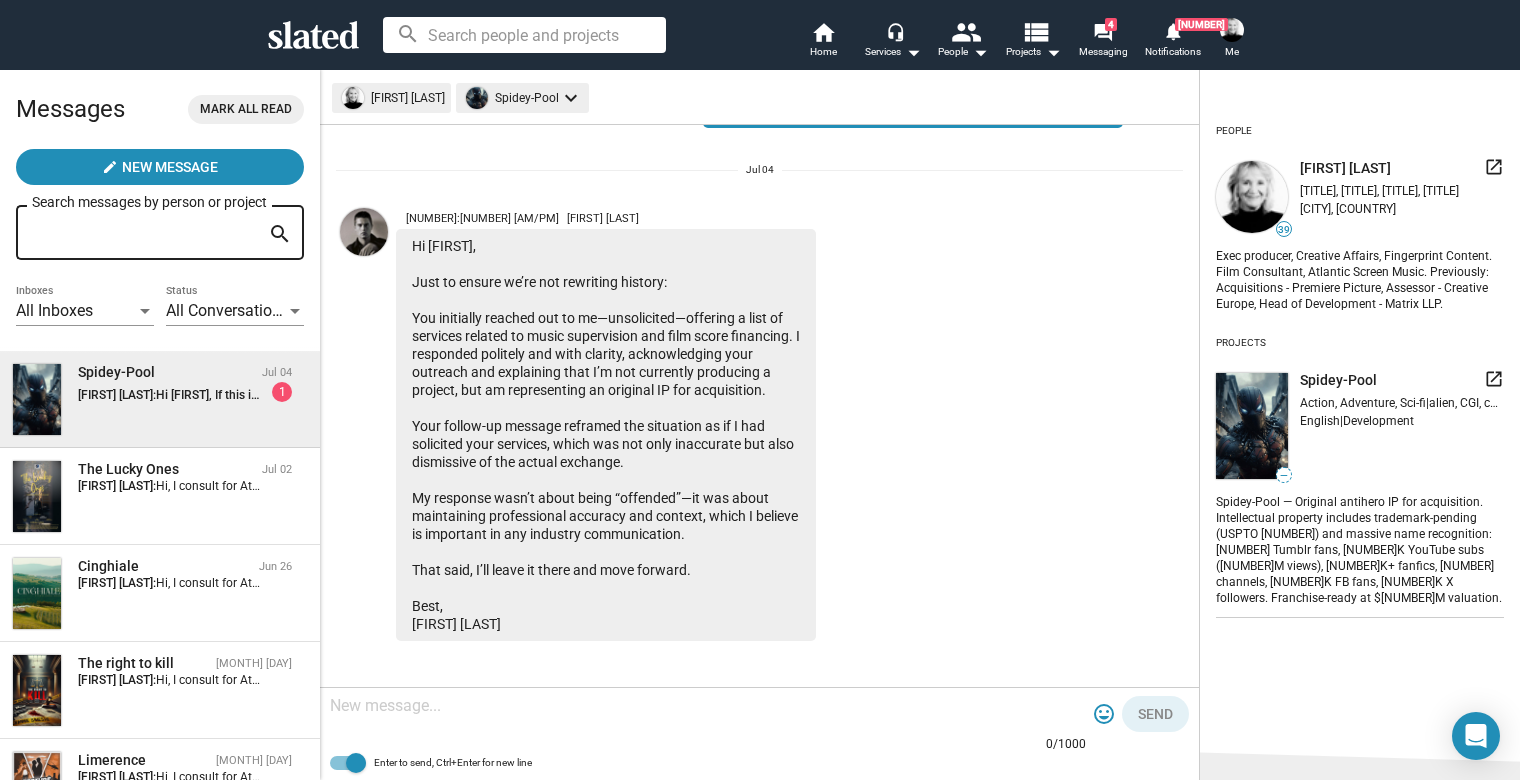click at bounding box center (708, 706) 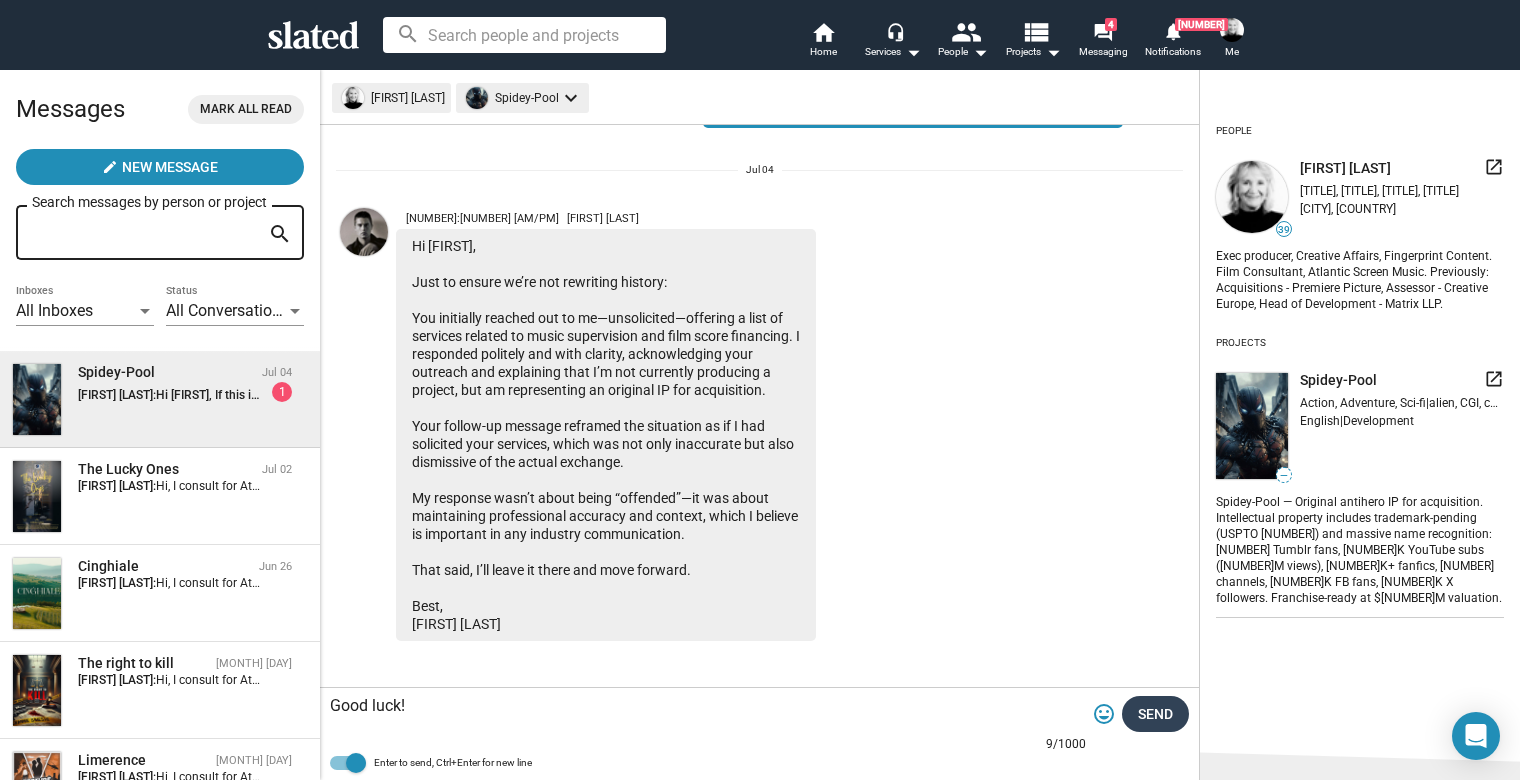 type on "Good luck!" 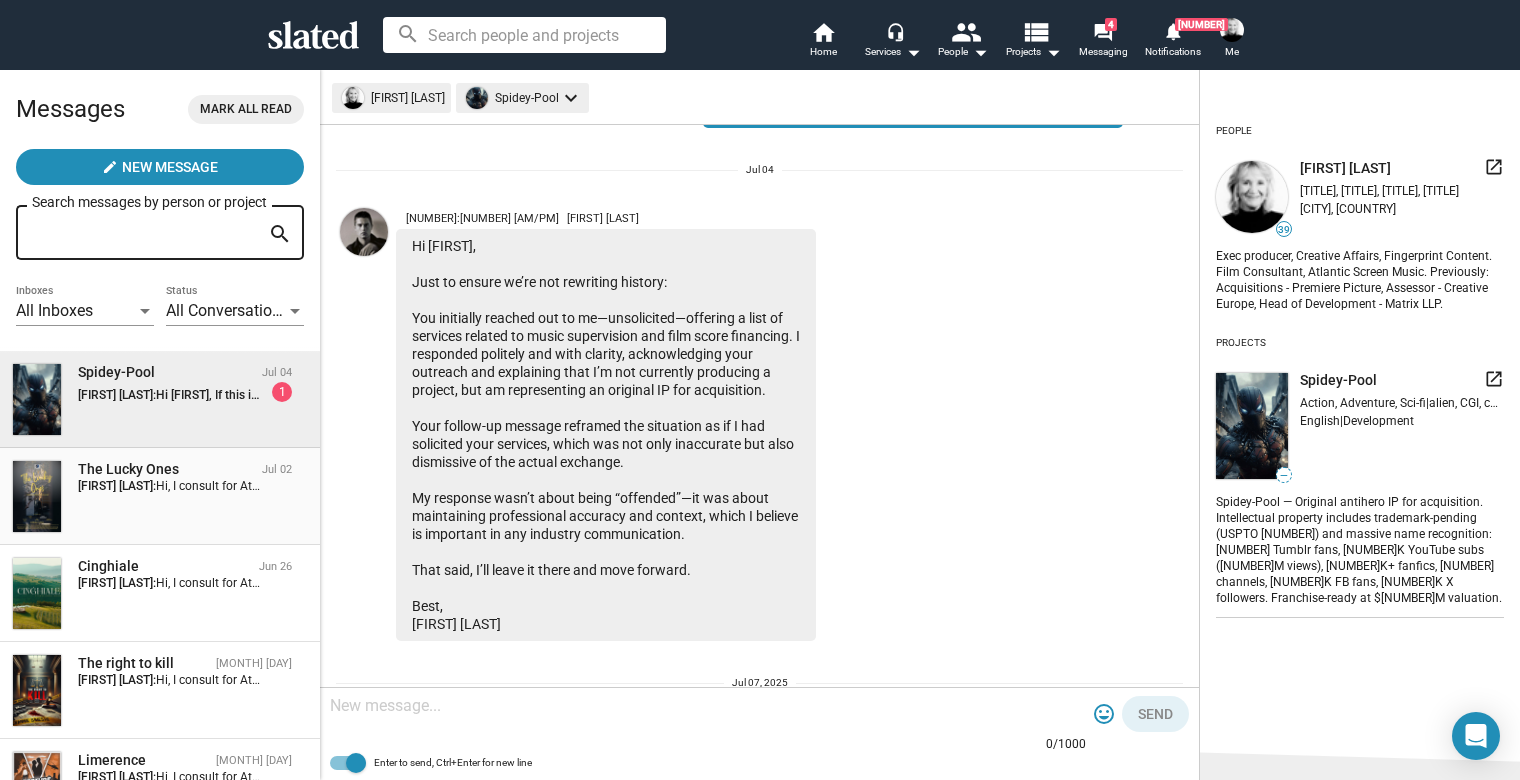 scroll, scrollTop: 1816, scrollLeft: 0, axis: vertical 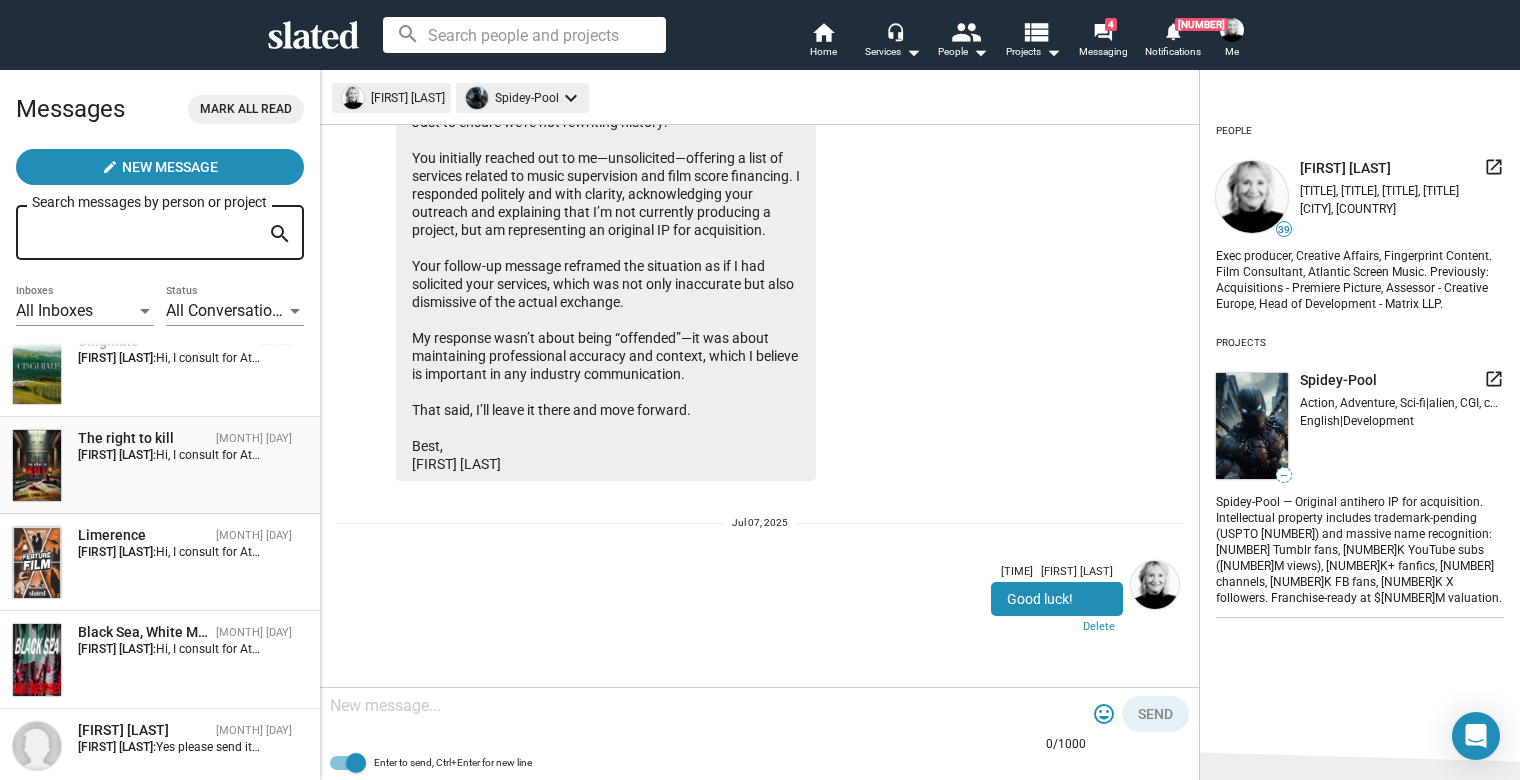 click on "[FIRST] [LAST]:" at bounding box center (117, 170) 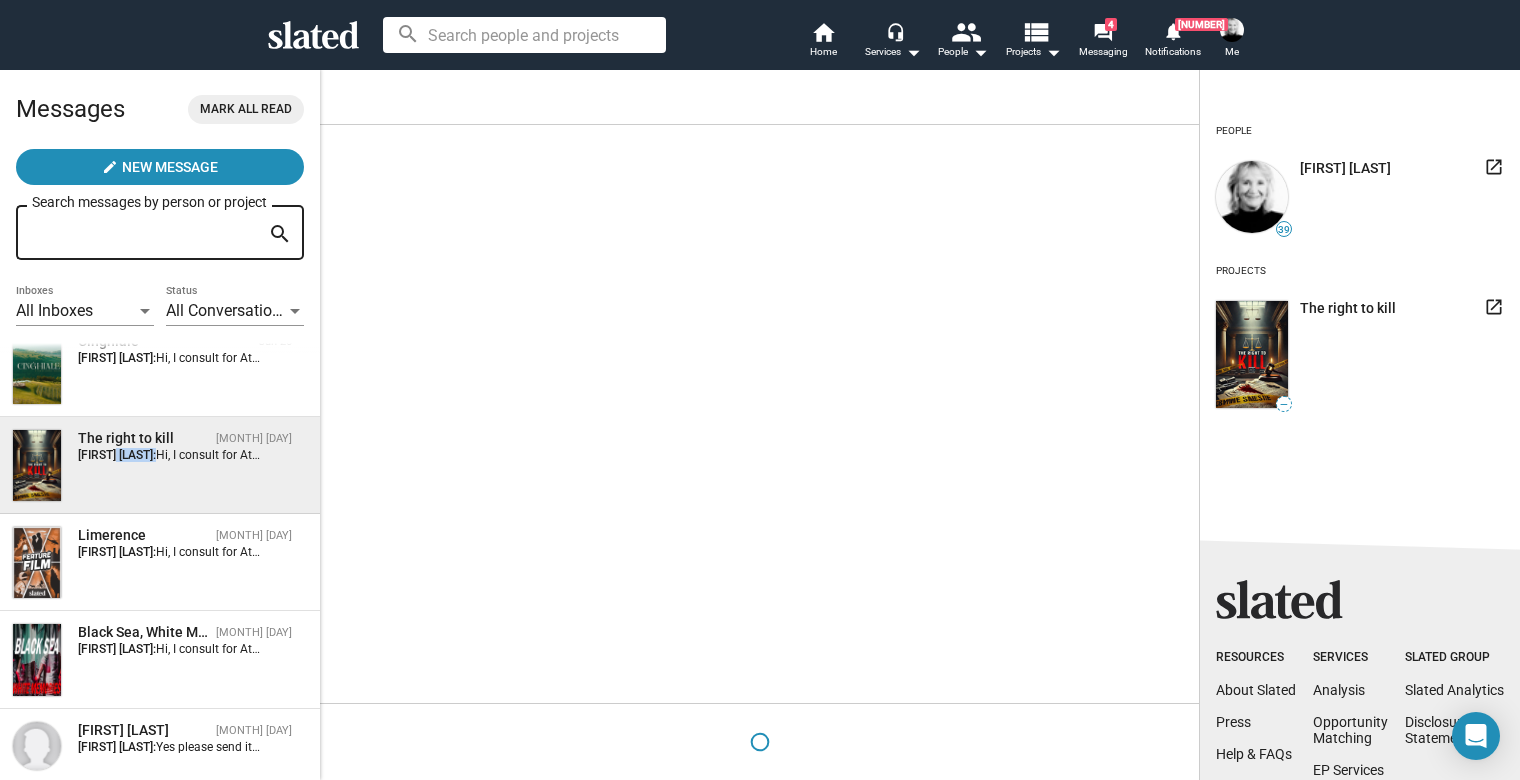 click on "[FIRST] [LAST]:" at bounding box center (117, 455) 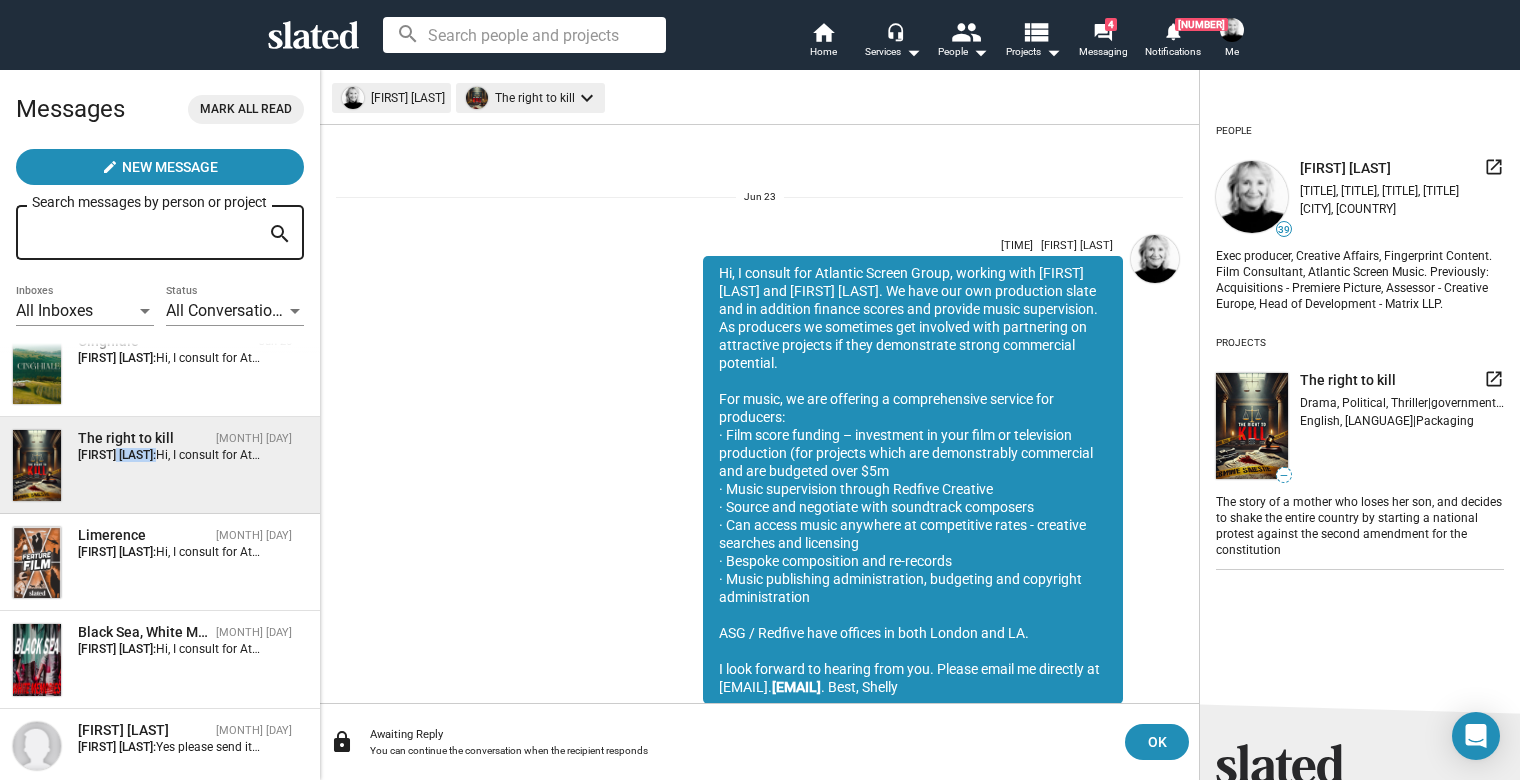 scroll, scrollTop: 72, scrollLeft: 0, axis: vertical 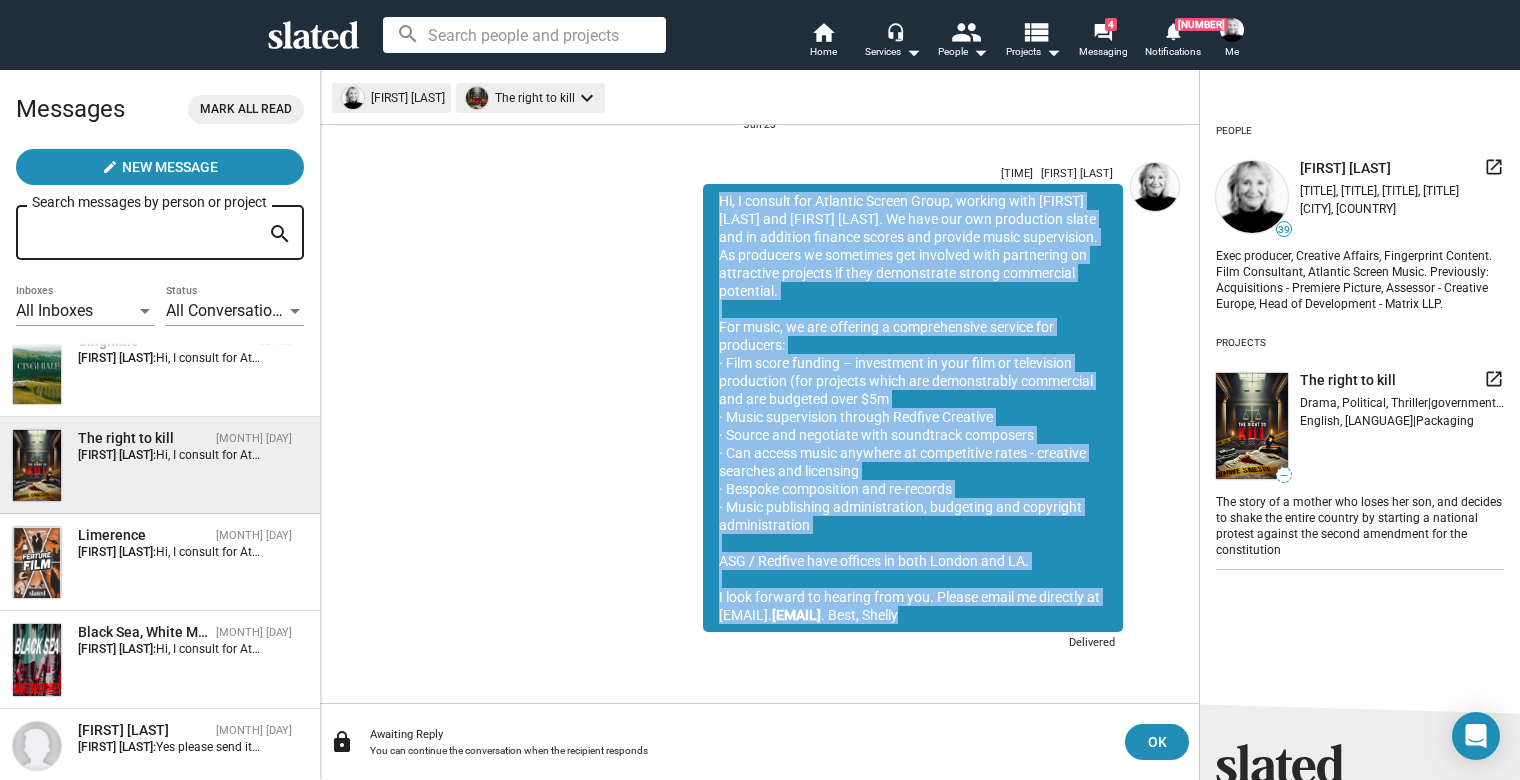drag, startPoint x: 1000, startPoint y: 608, endPoint x: 701, endPoint y: 201, distance: 505.02475 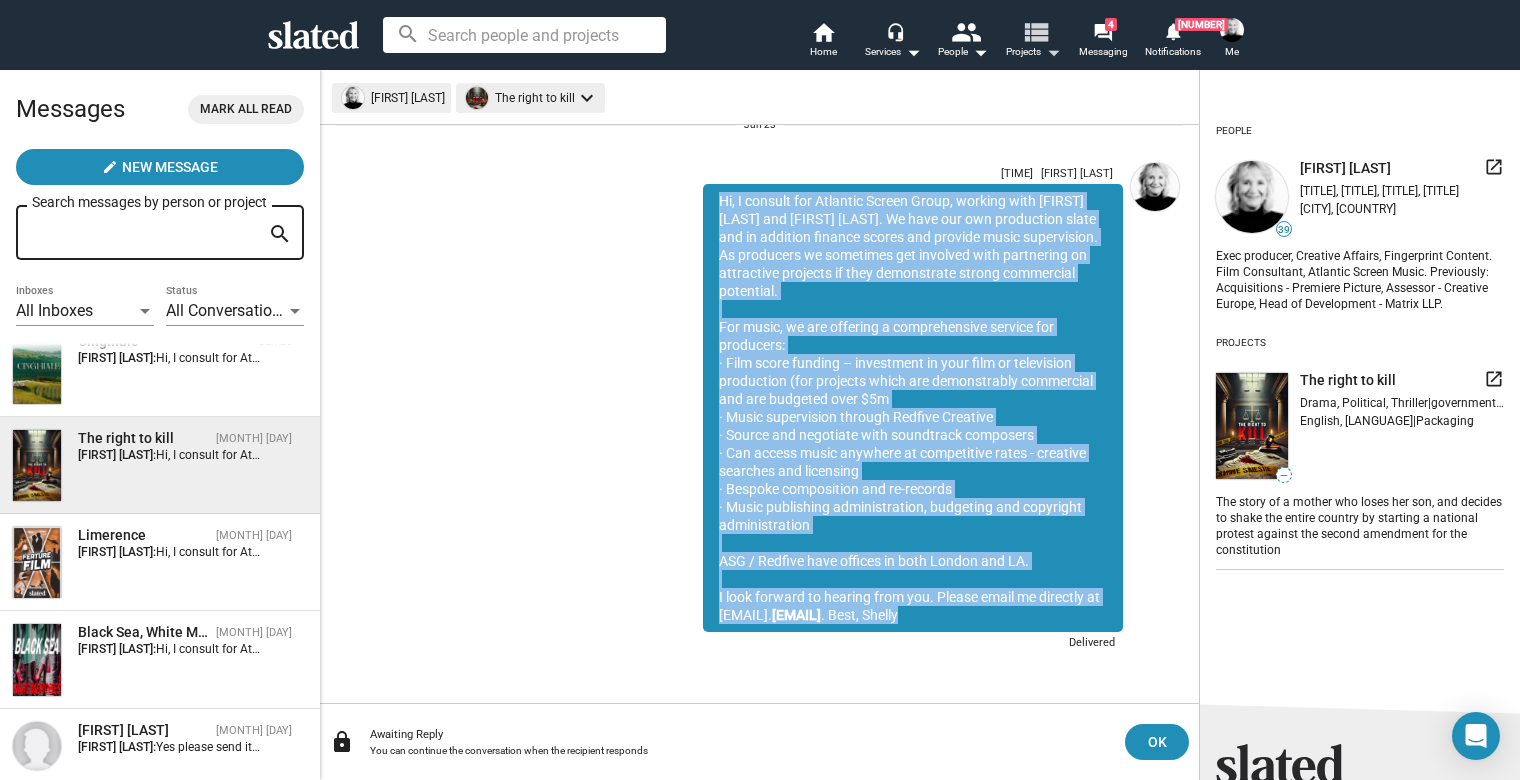 click on "view_list" at bounding box center (1035, 31) 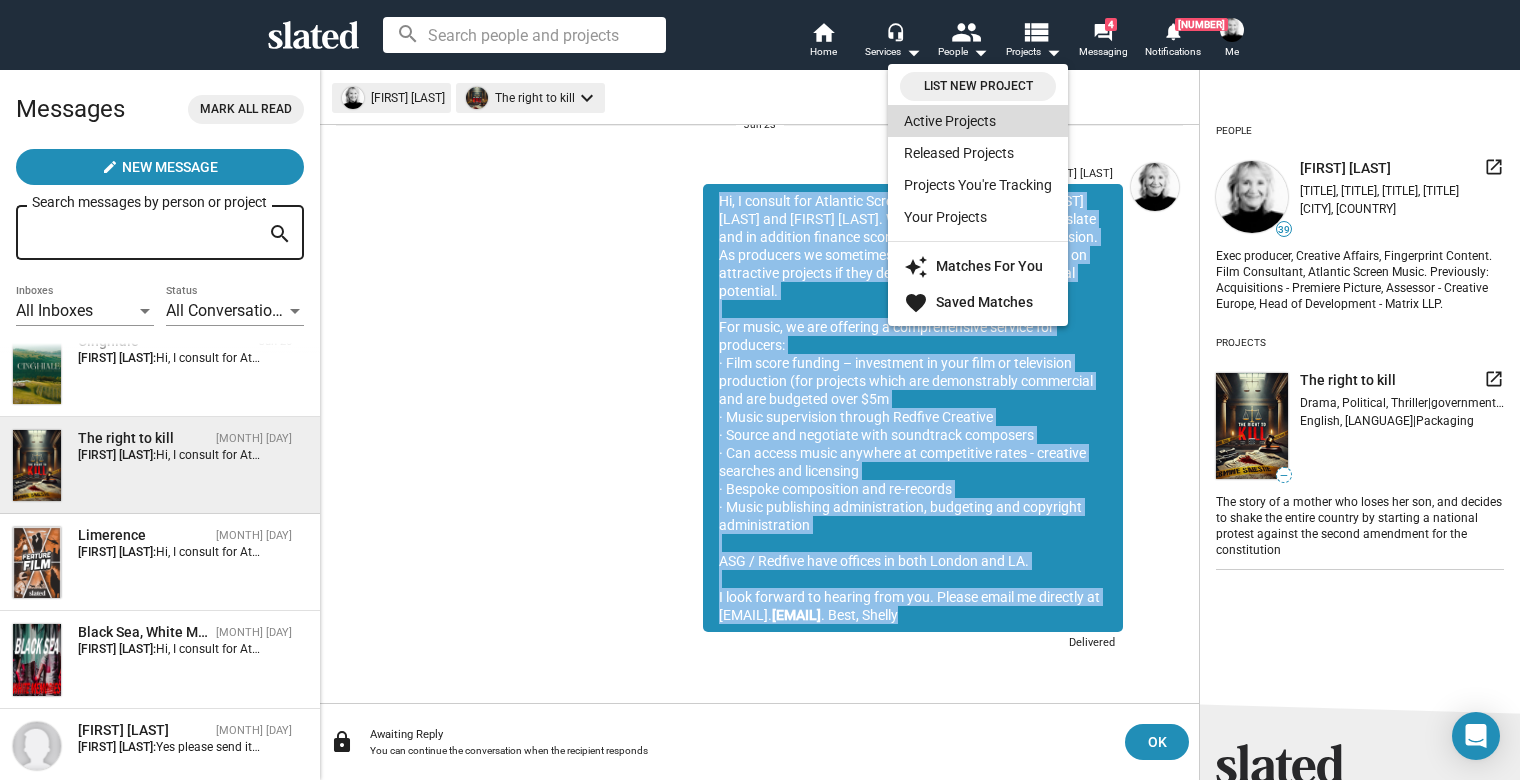 click on "Active Projects" at bounding box center (978, 121) 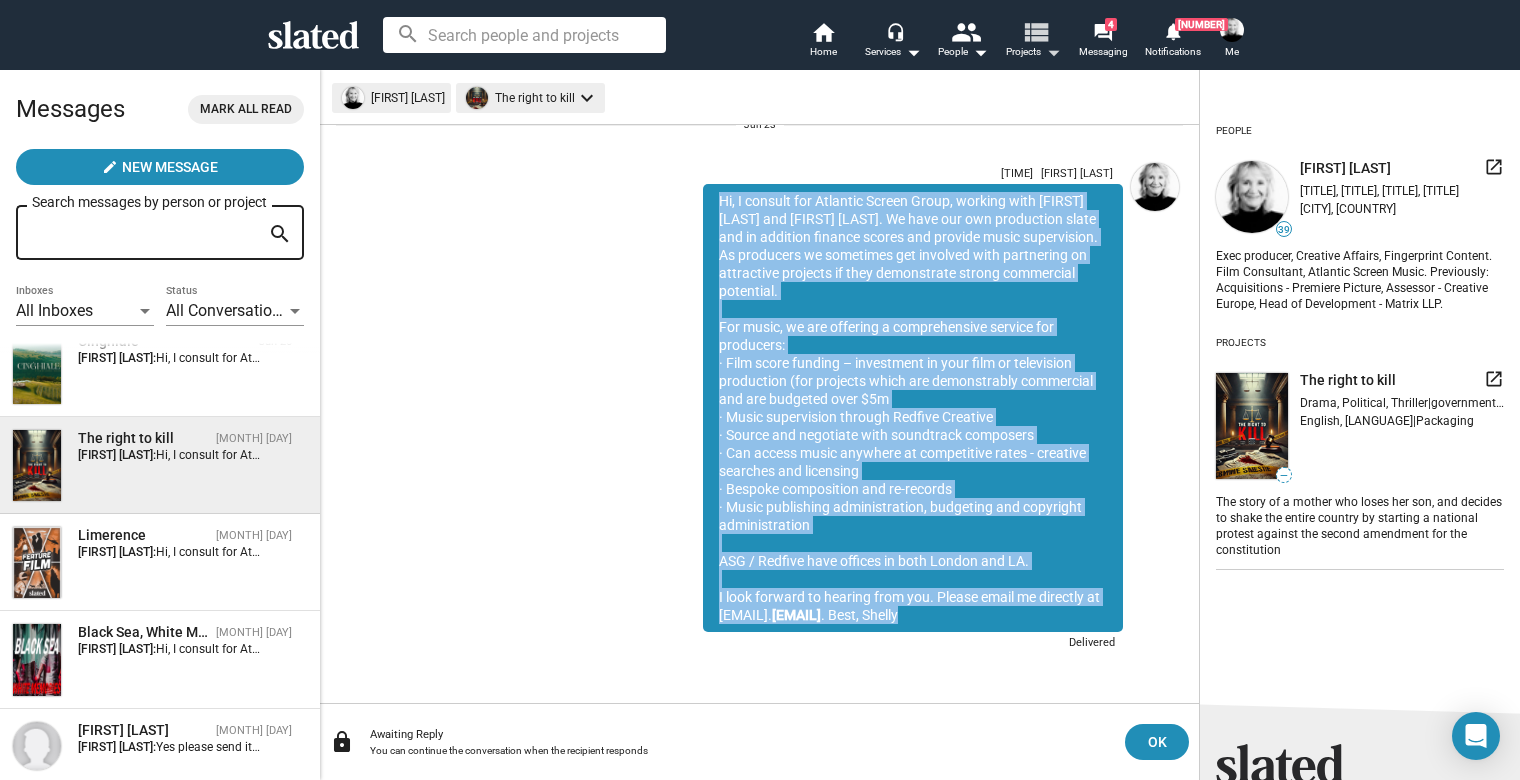 scroll, scrollTop: 0, scrollLeft: 0, axis: both 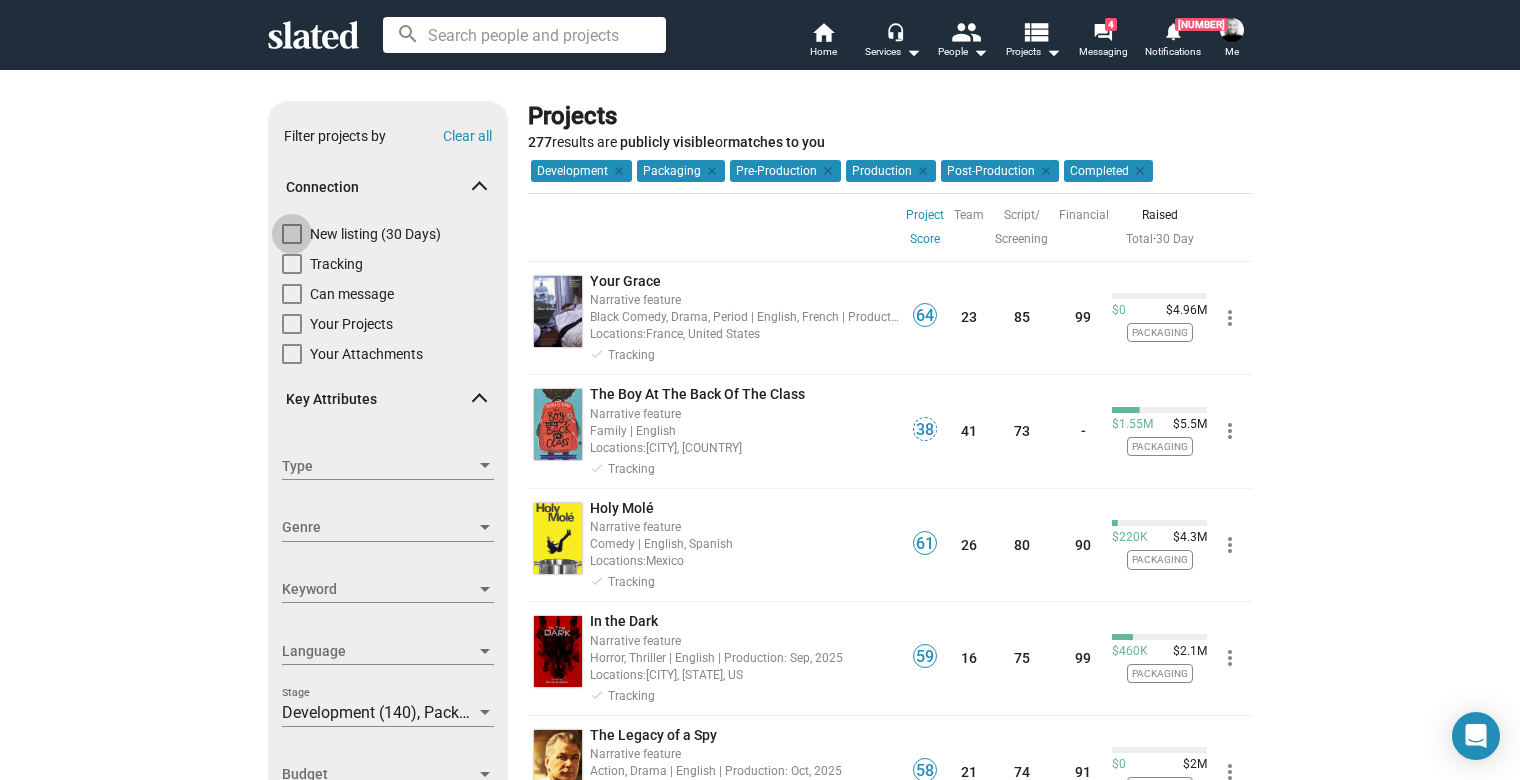 click at bounding box center (292, 234) 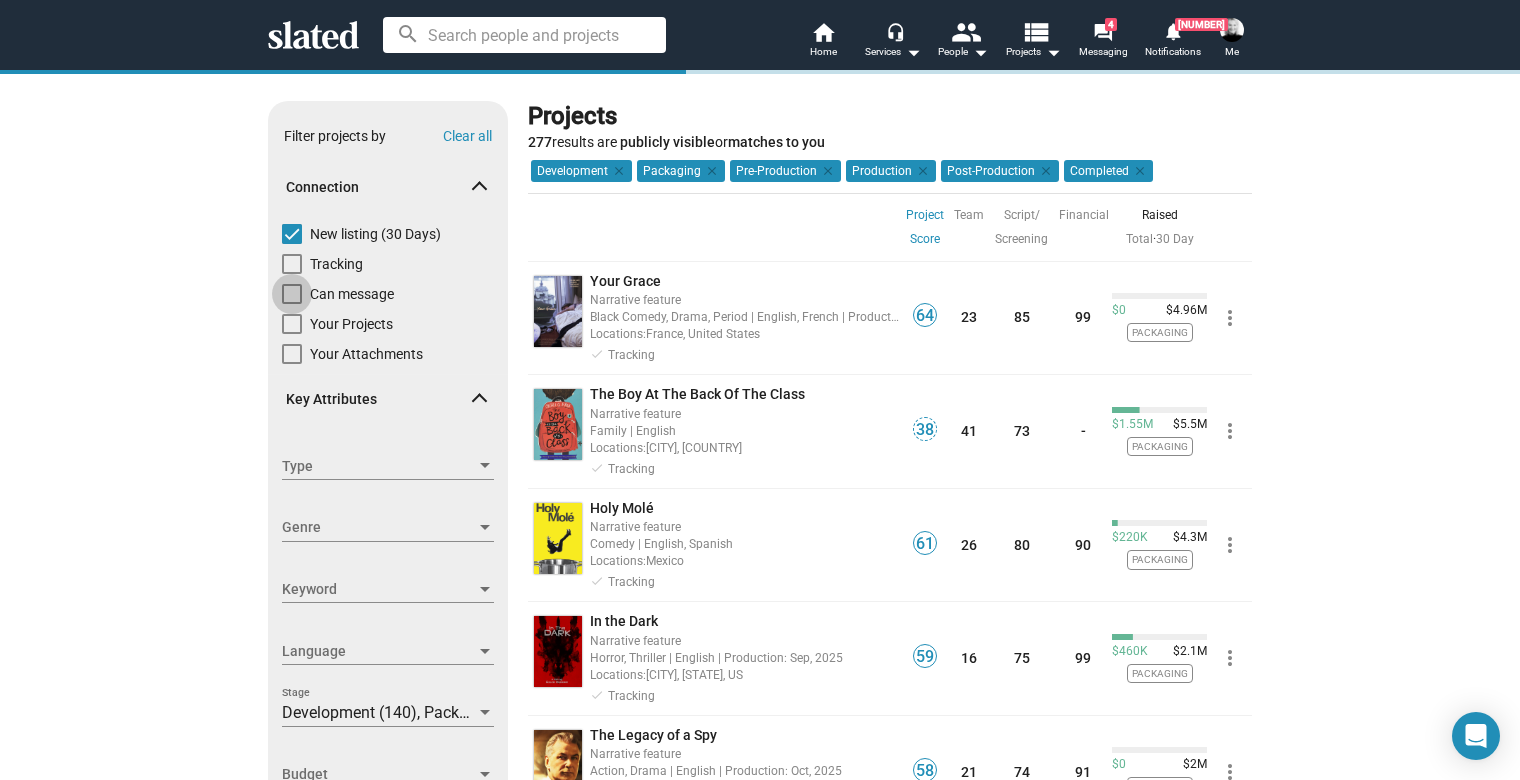 click at bounding box center (292, 294) 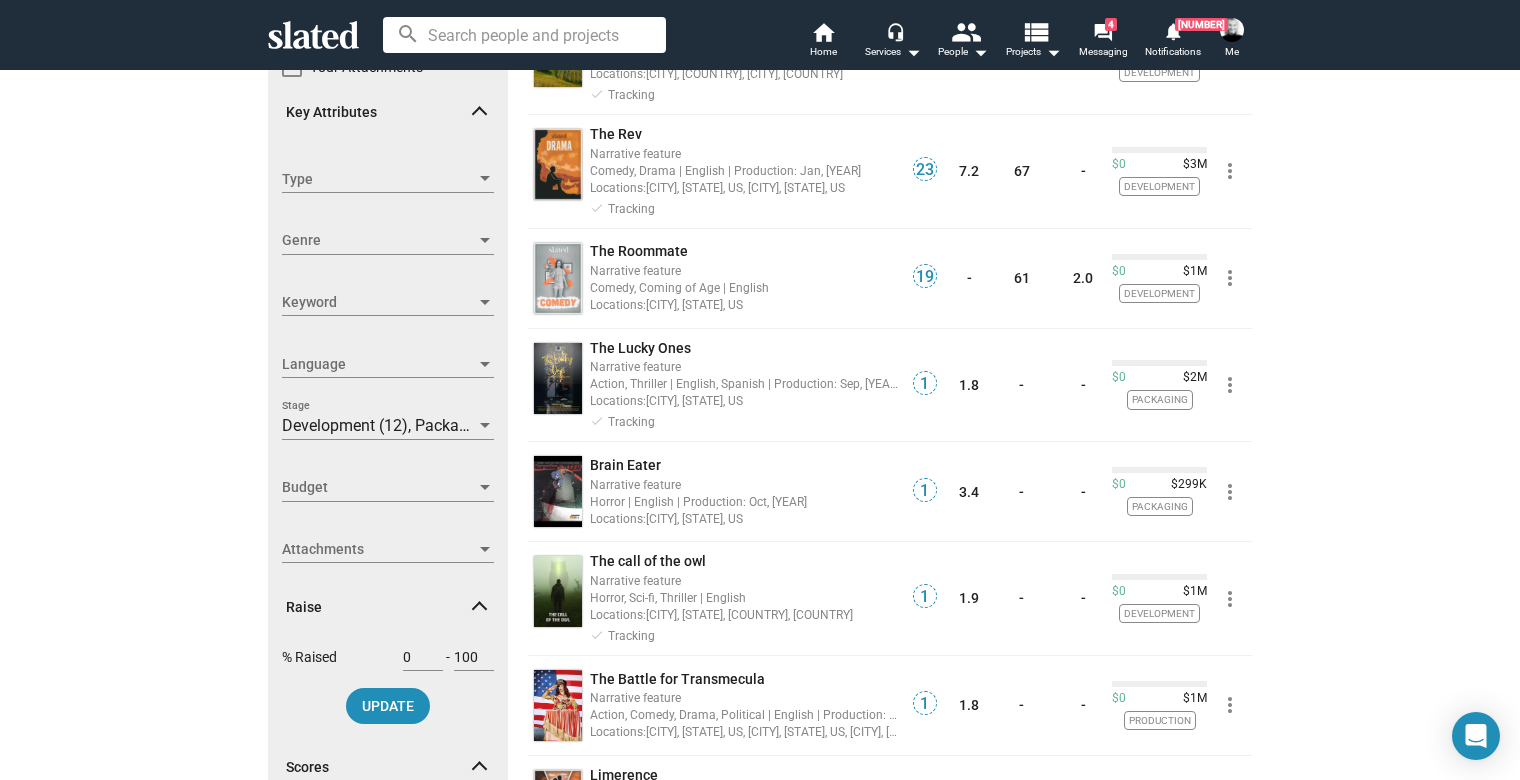 scroll, scrollTop: 286, scrollLeft: 0, axis: vertical 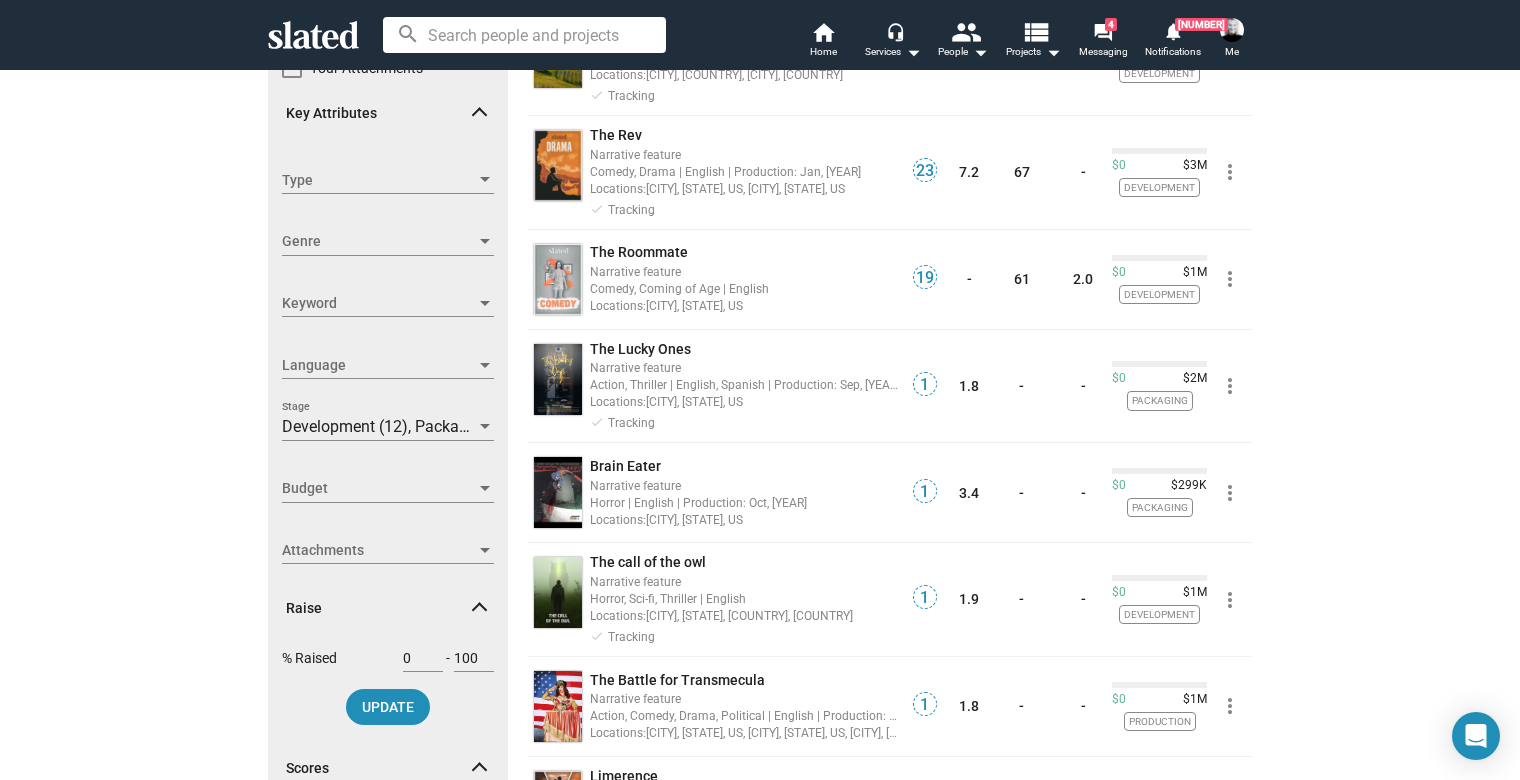 click on "Budget" at bounding box center (379, 488) 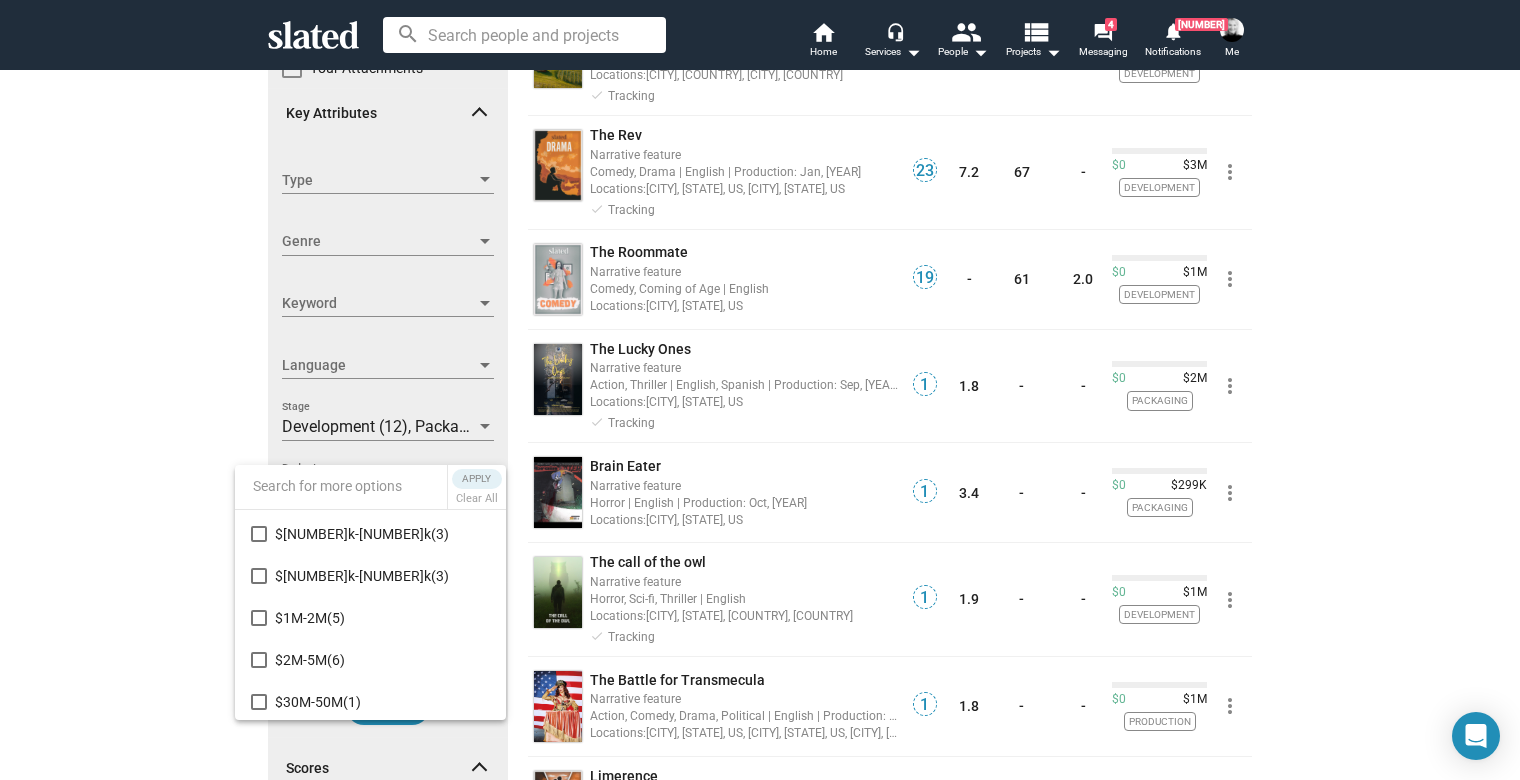scroll, scrollTop: 83, scrollLeft: 0, axis: vertical 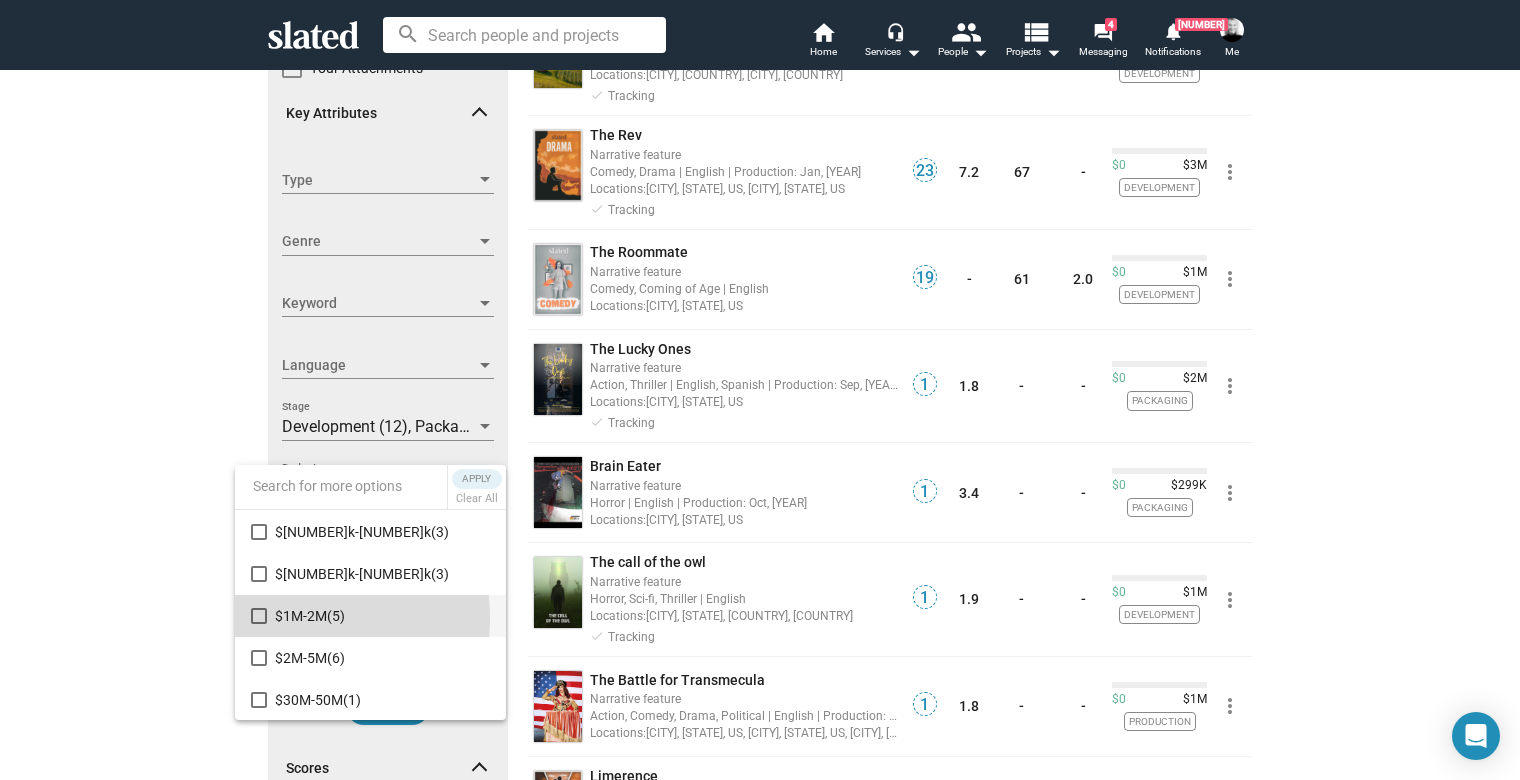 click at bounding box center (259, 616) 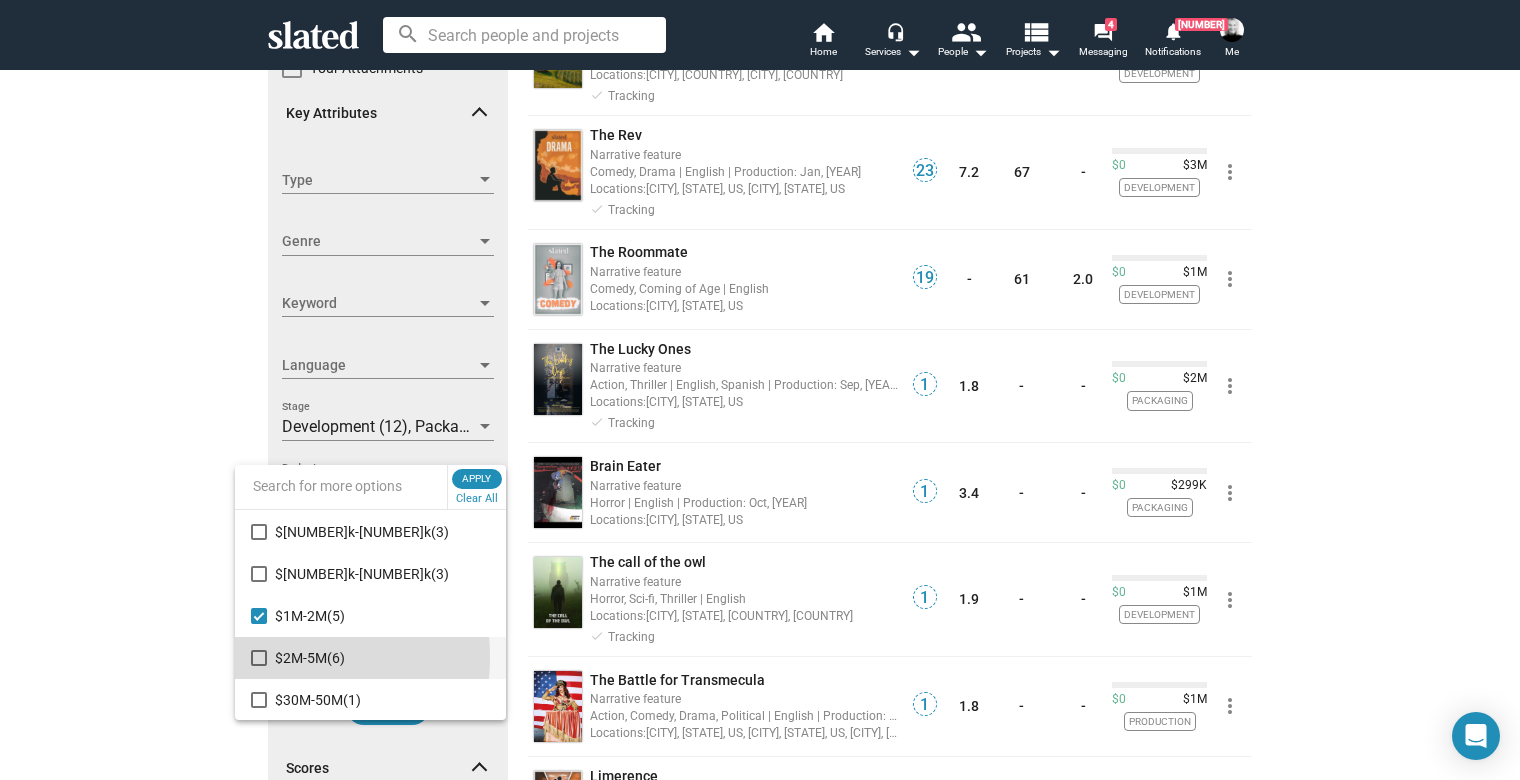 click on "$2M-5M  (6)" at bounding box center (370, 658) 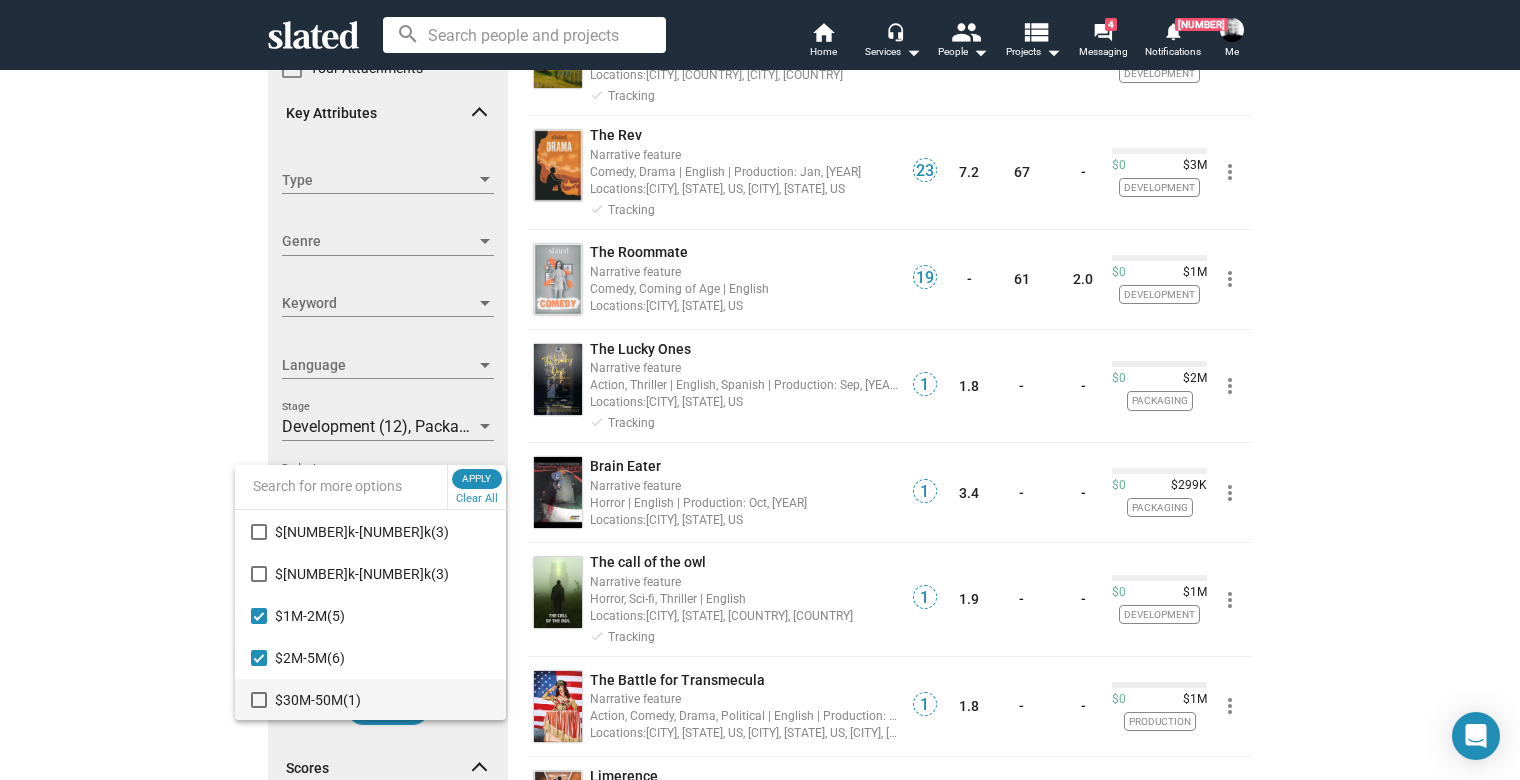 click at bounding box center (259, 700) 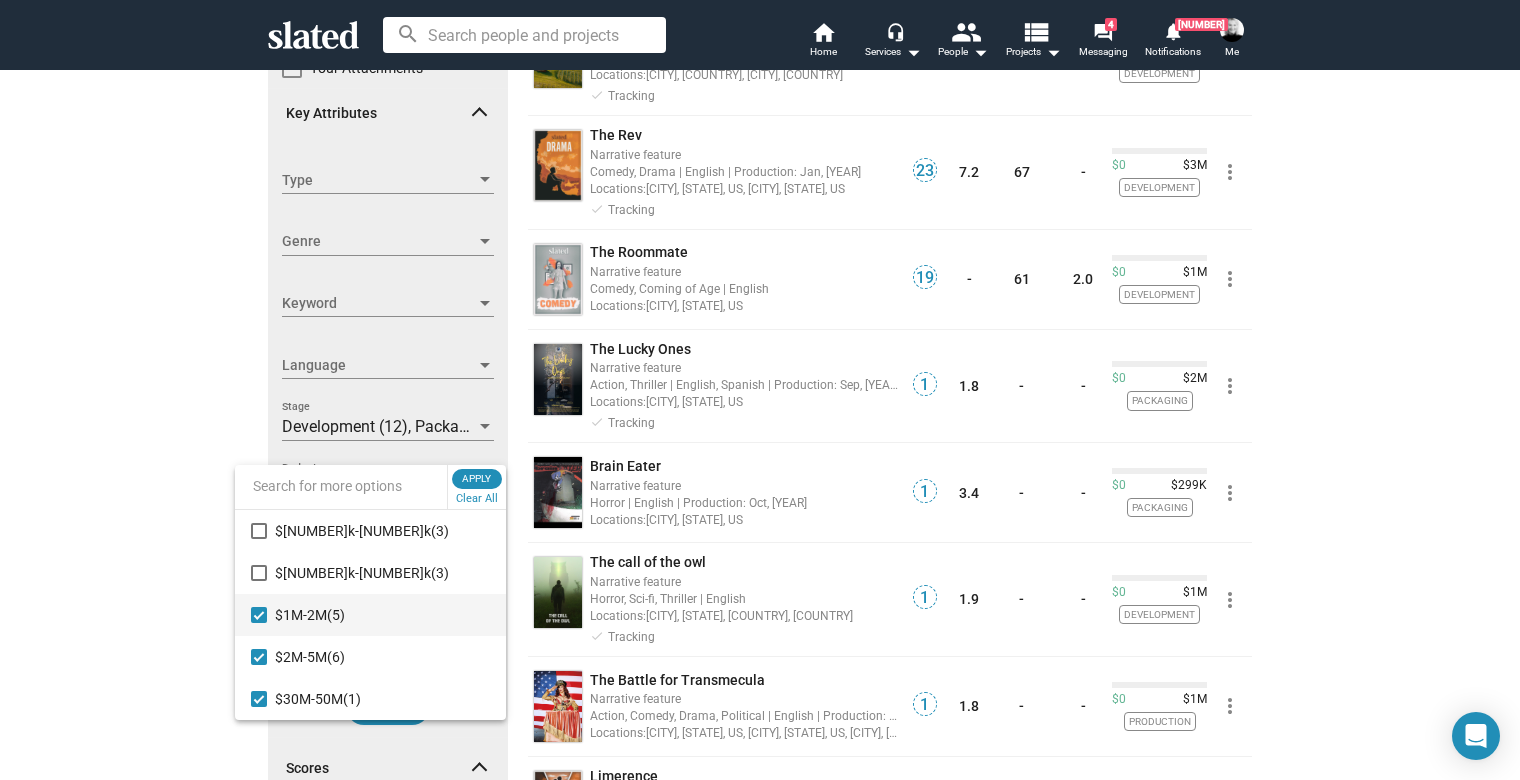 scroll, scrollTop: 84, scrollLeft: 0, axis: vertical 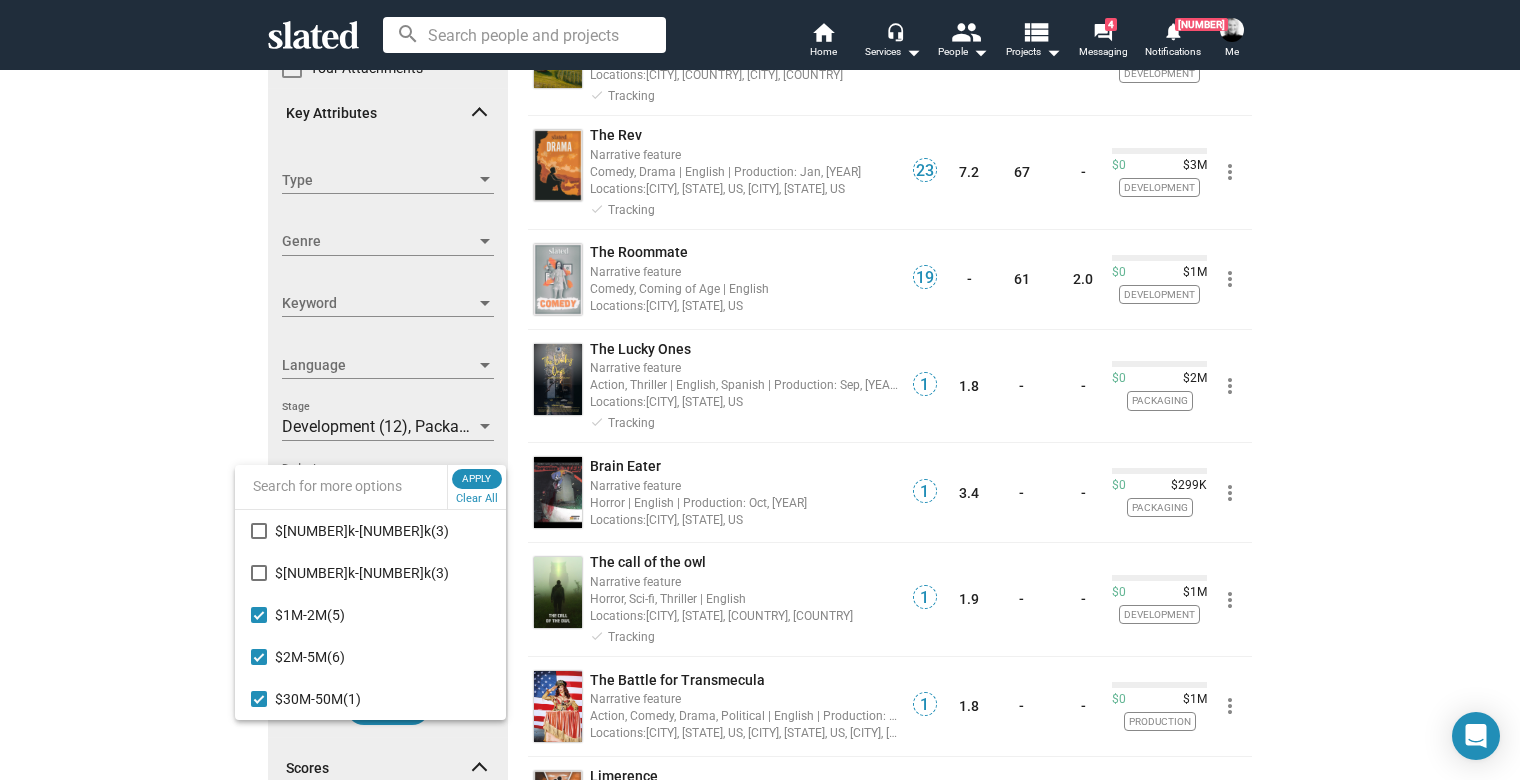 click on "Apply Clear All" at bounding box center (476, 487) 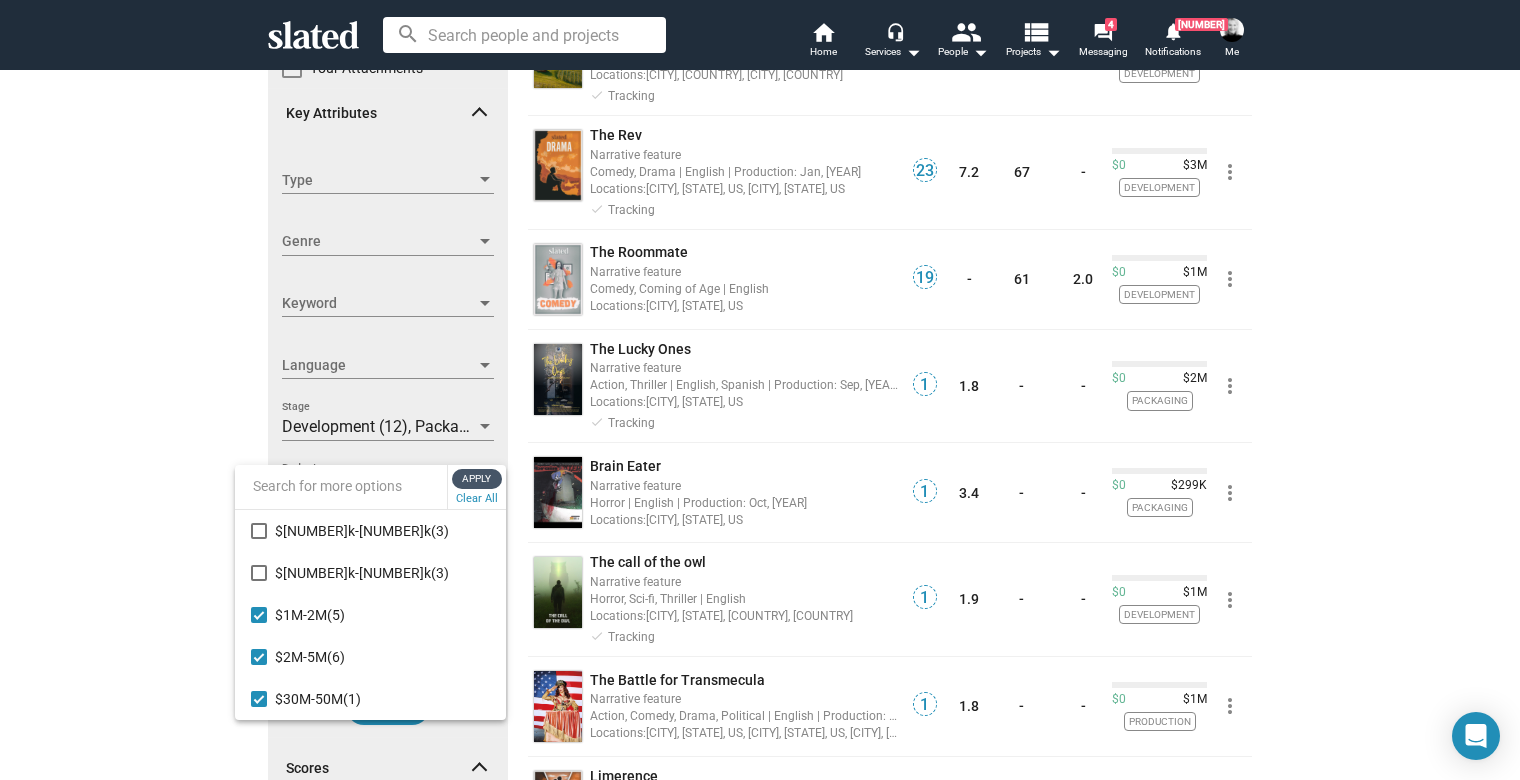 click on "Apply" at bounding box center (477, 479) 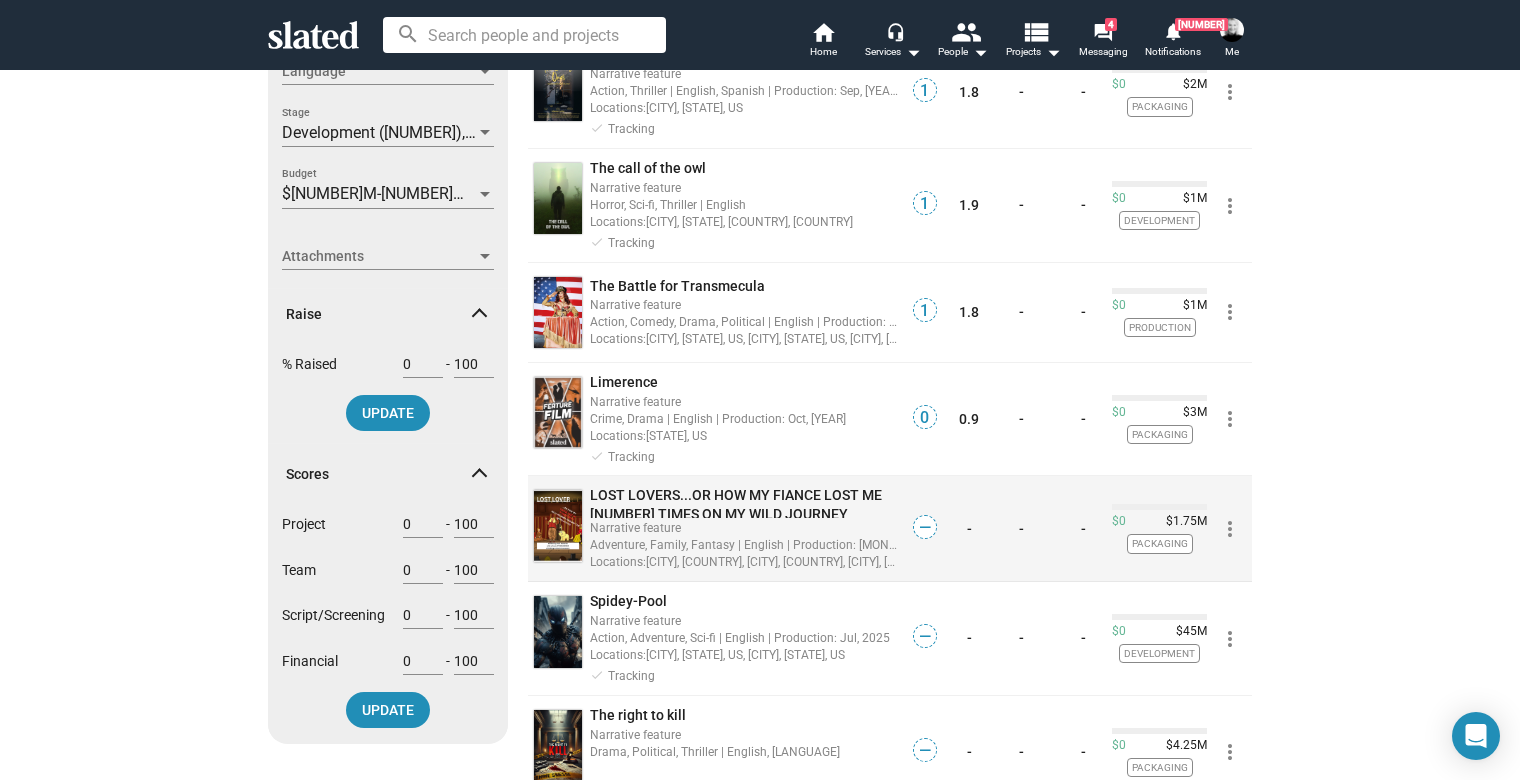 scroll, scrollTop: 606, scrollLeft: 0, axis: vertical 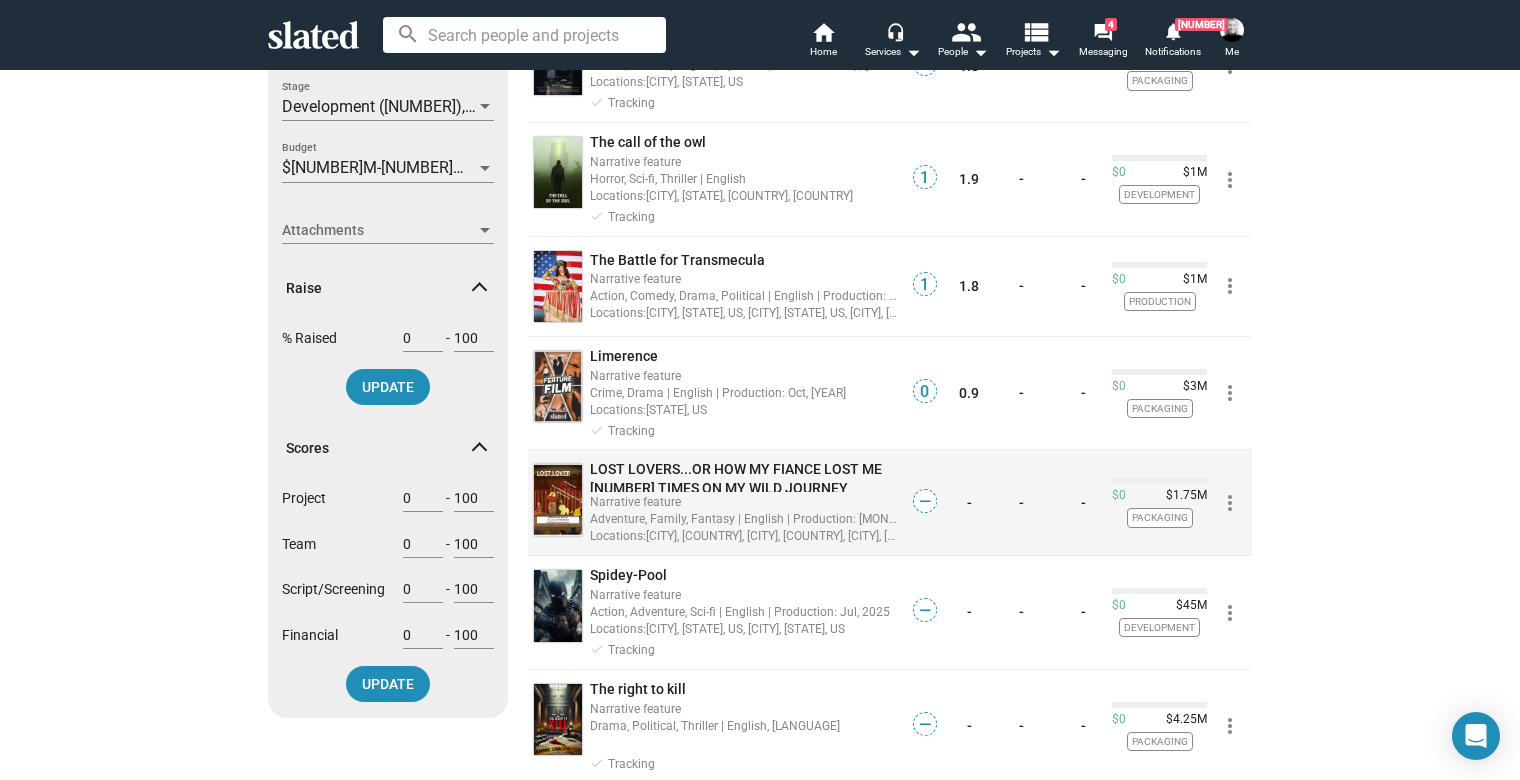 click on "LOST LOVERS...OR HOW MY FIANCE LOST ME [NUMBER] TIMES ON MY WILD JOURNEY AROUND THE WORLD" at bounding box center (736, 487) 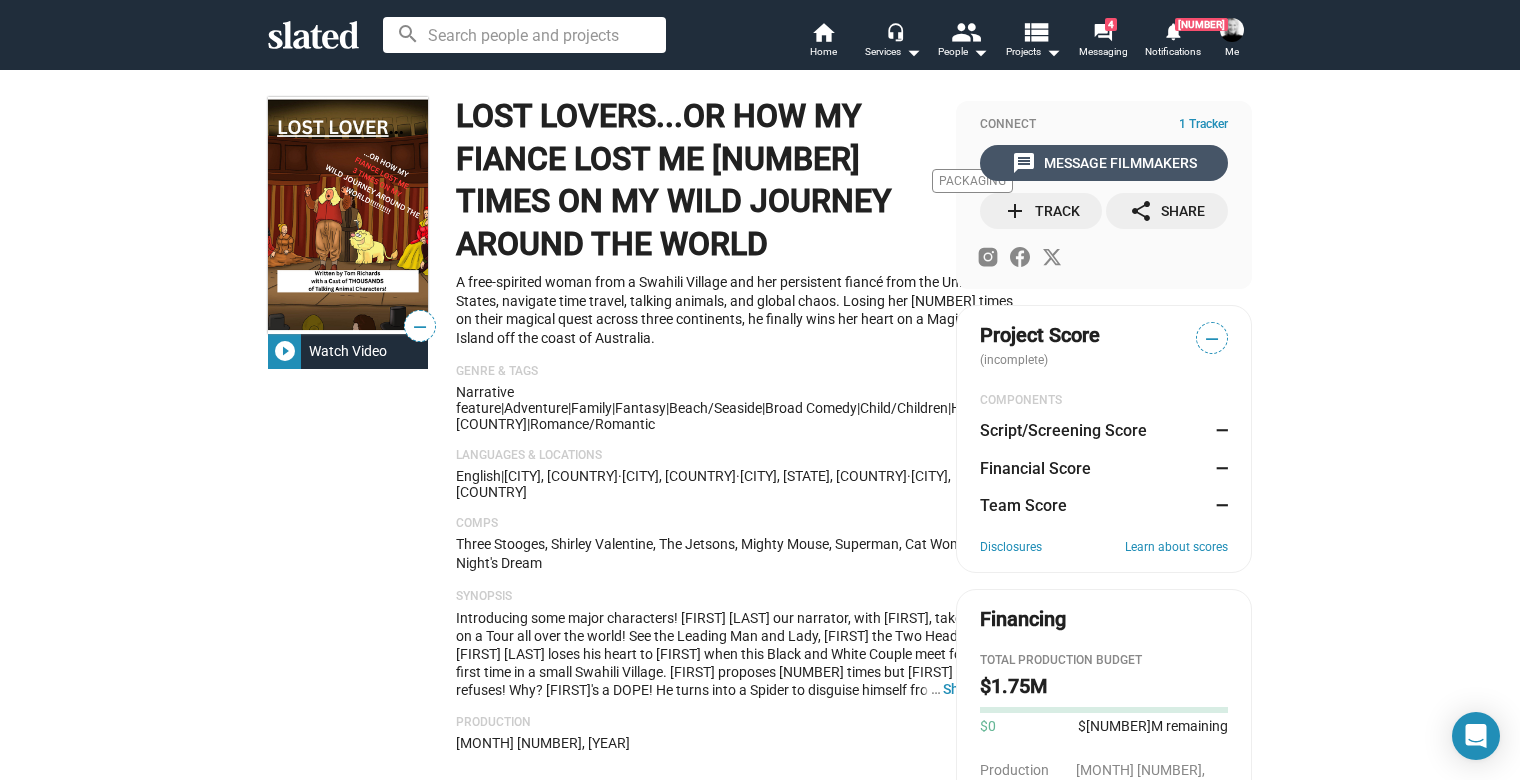 click on "message  Message Filmmakers" at bounding box center [1104, 163] 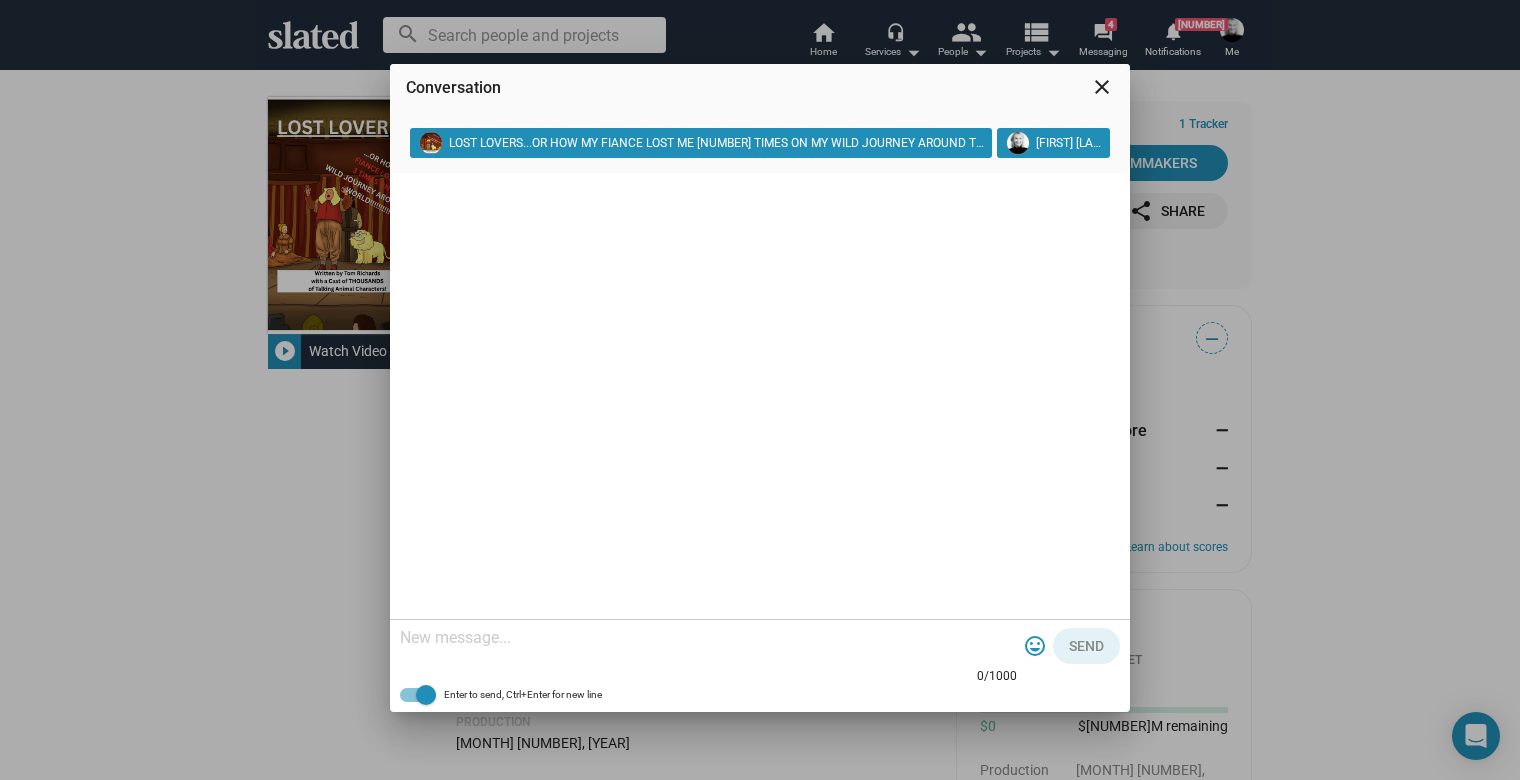 drag, startPoint x: 460, startPoint y: 640, endPoint x: 566, endPoint y: 616, distance: 108.68302 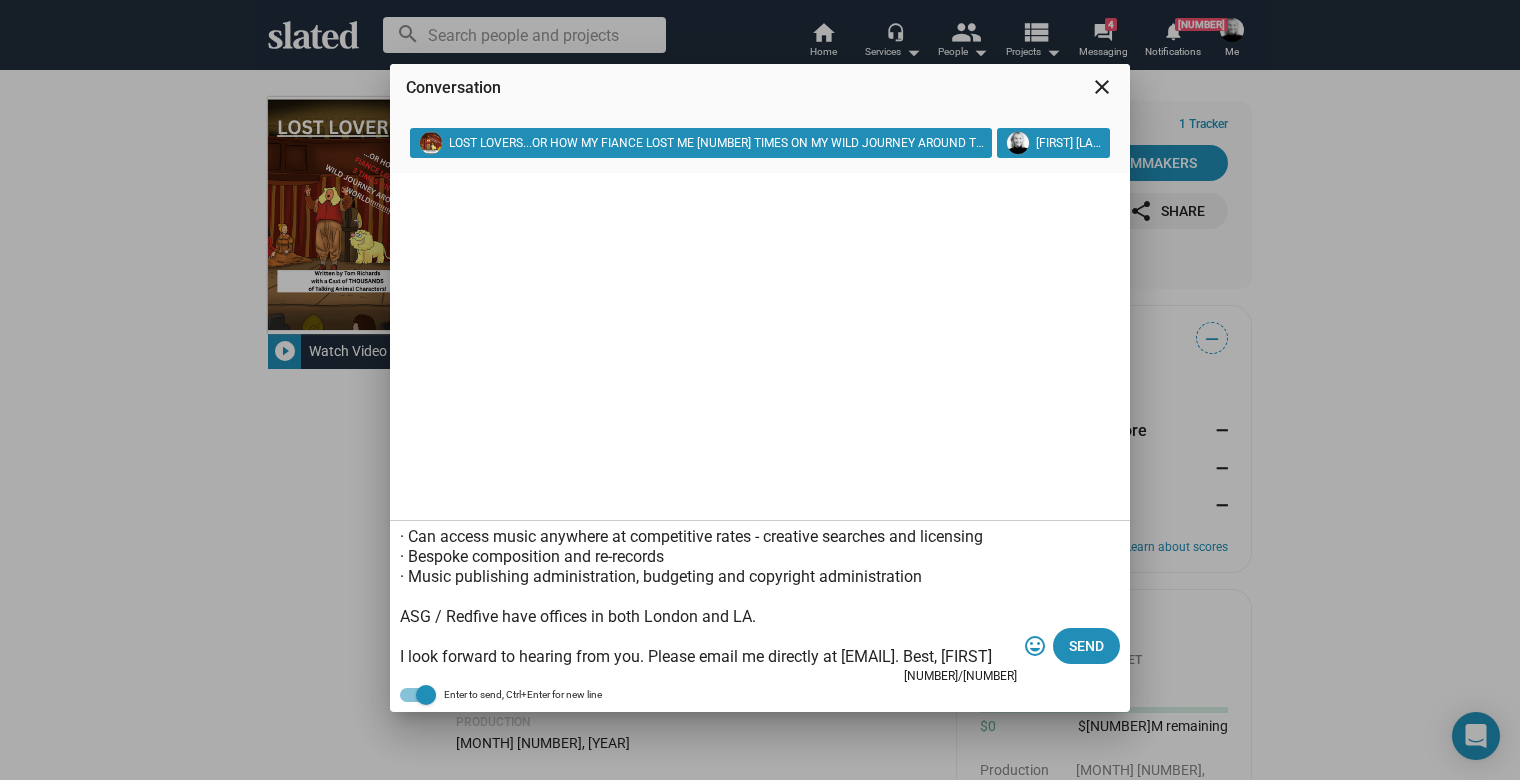 scroll, scrollTop: 216, scrollLeft: 0, axis: vertical 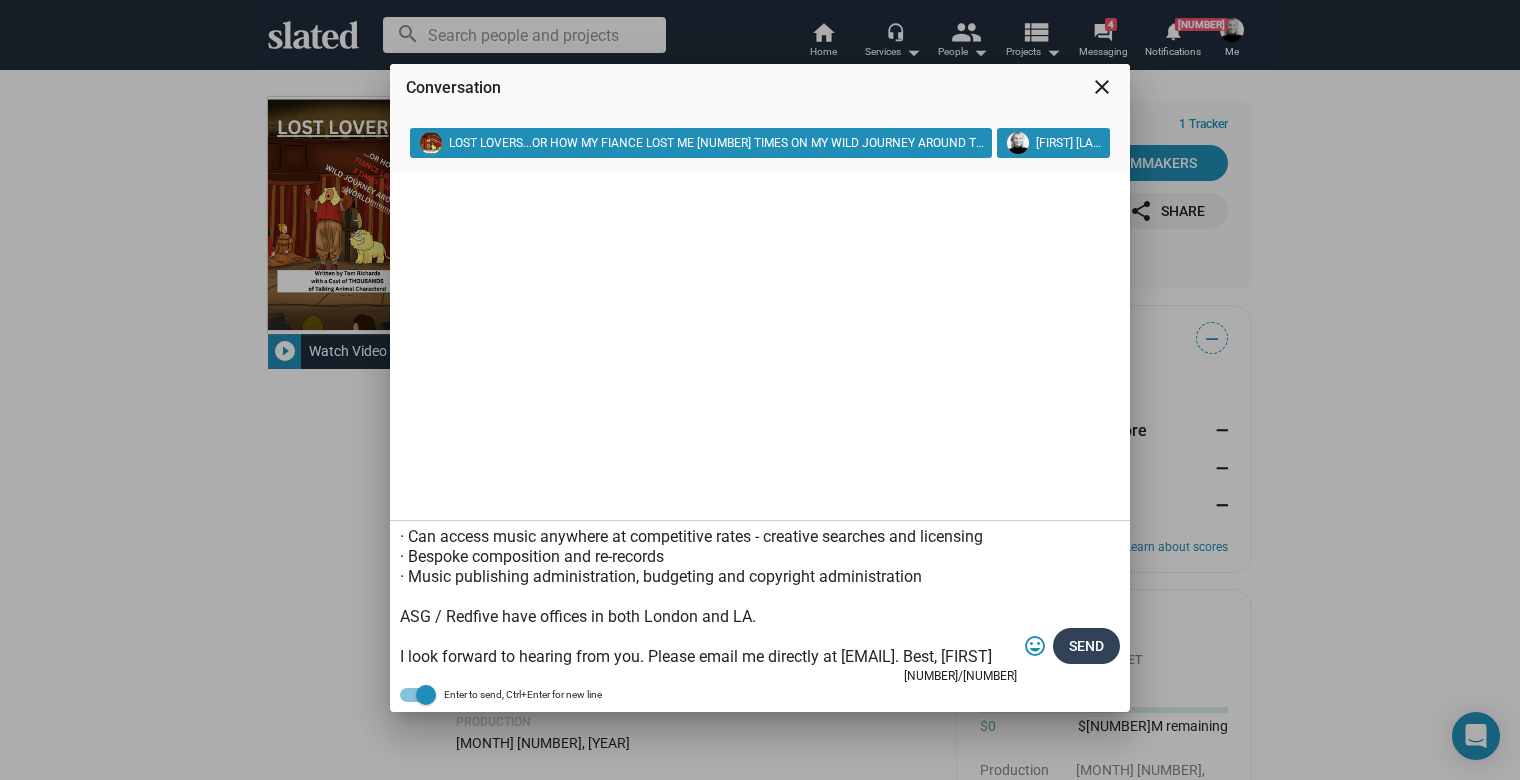 type on "Hi, I consult for Atlantic Screen Group, working with [FIRST] [LAST] and [FIRST] [LAST]. We have our own production slate and in addition finance scores and provide music supervision. As producers we sometimes get involved with partnering on attractive projects if they demonstrate strong commercial potential.
For music, we are offering a comprehensive service for producers:
· Film score funding – investment in your film or television production (for projects which are demonstrably commercial and are budgeted over $[NUMBER]m
· Music supervision through Redfive Creative
· Source and negotiate with soundtrack composers
· Can access music anywhere at competitive rates - creative searches and licensing
· Bespoke composition and re-records
· Music publishing administration, budgeting and copyright administration
ASG / Redfive have offices in both London and LA.
I look forward to hearing from you. Please email me directly at [EMAIL]. Best, [FIRST]" 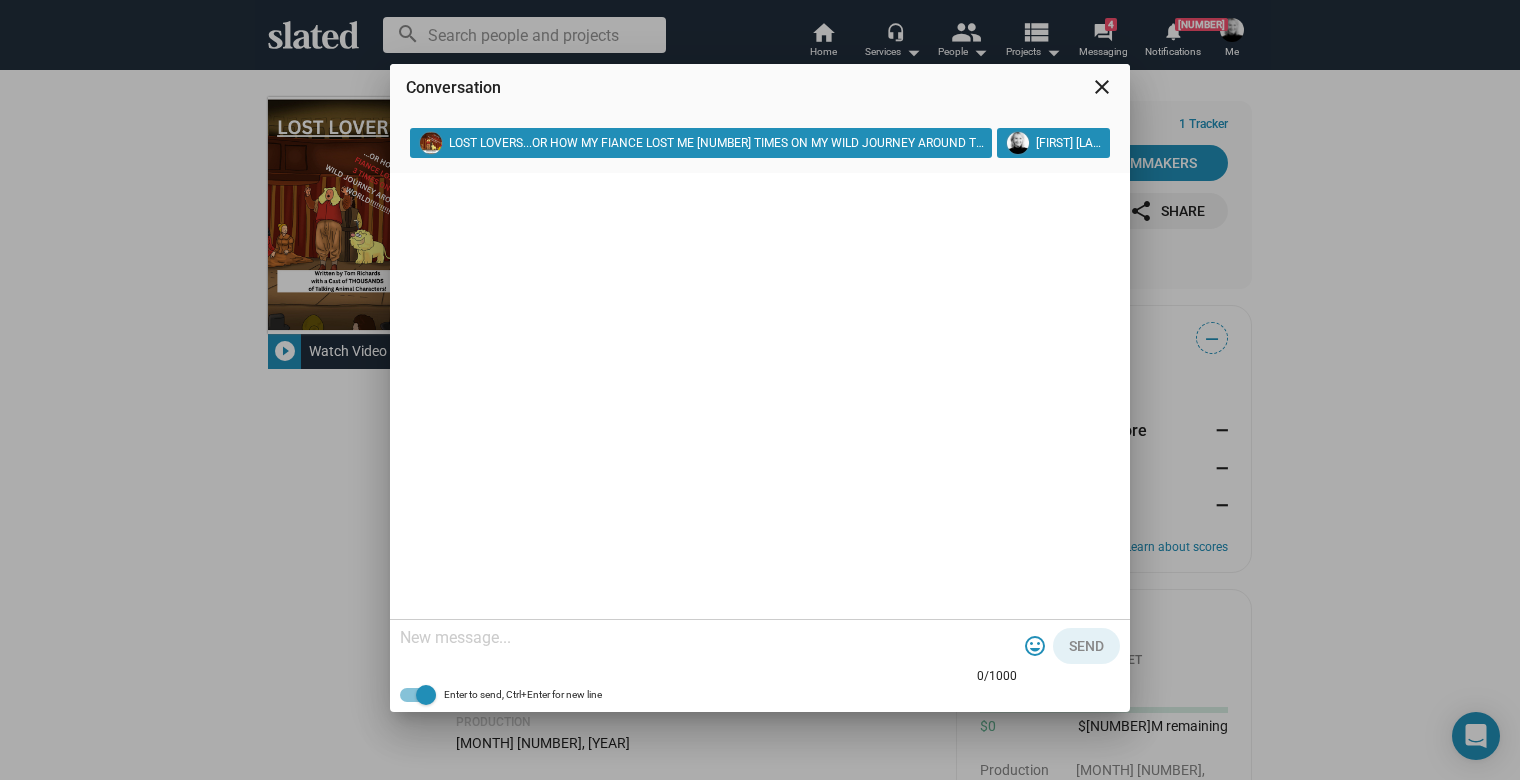 scroll, scrollTop: 0, scrollLeft: 0, axis: both 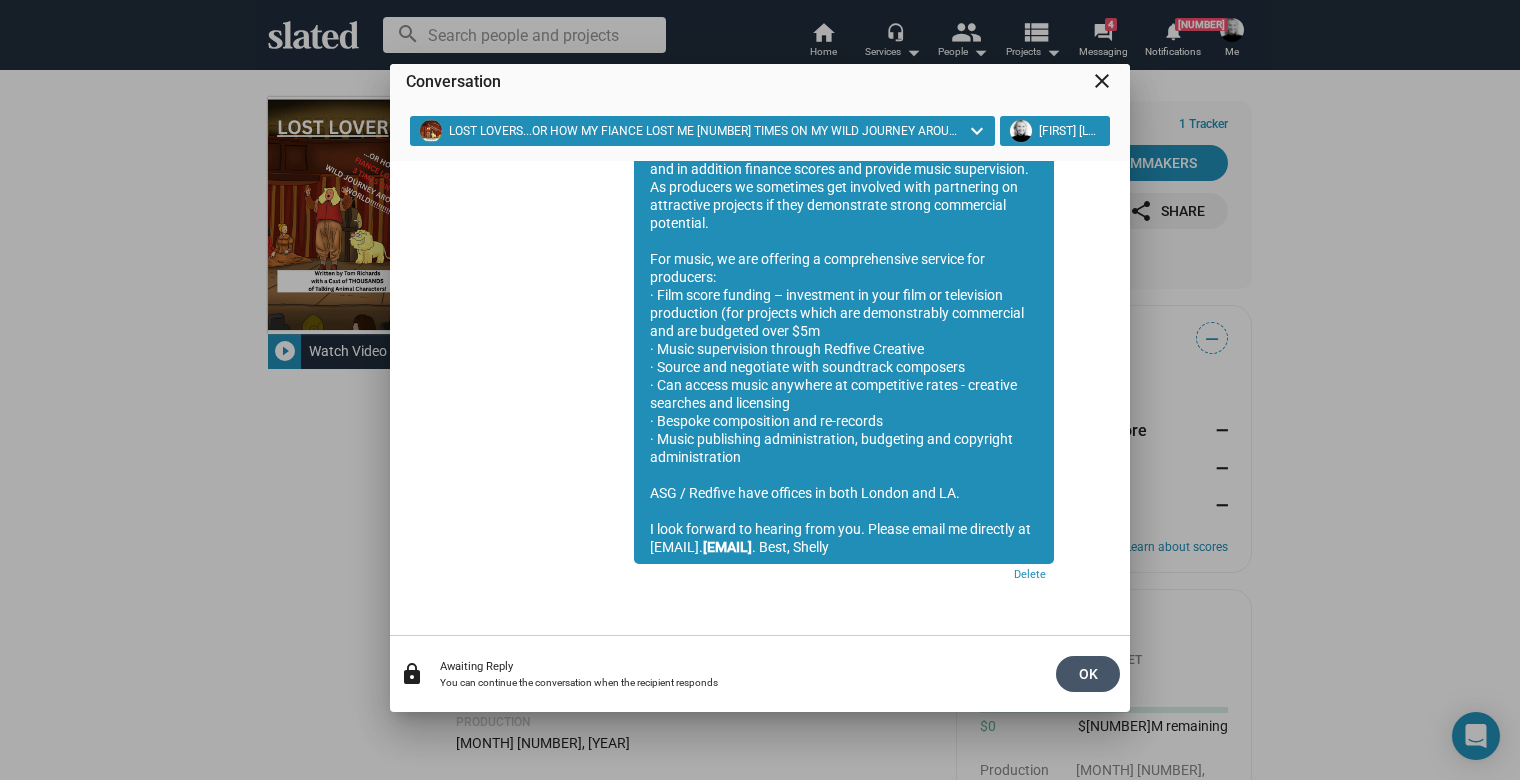 click on "OK" at bounding box center [1088, 674] 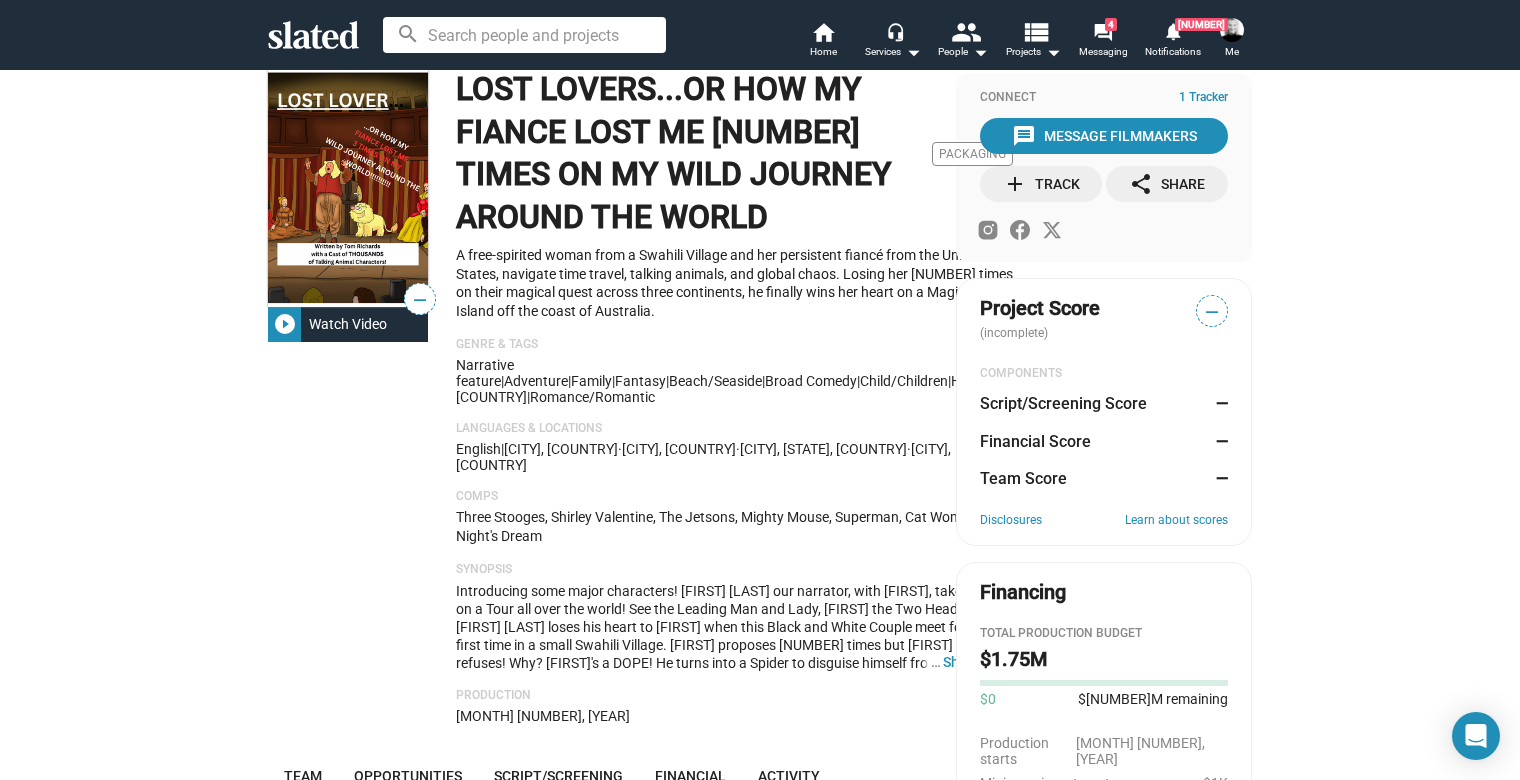 scroll, scrollTop: 0, scrollLeft: 0, axis: both 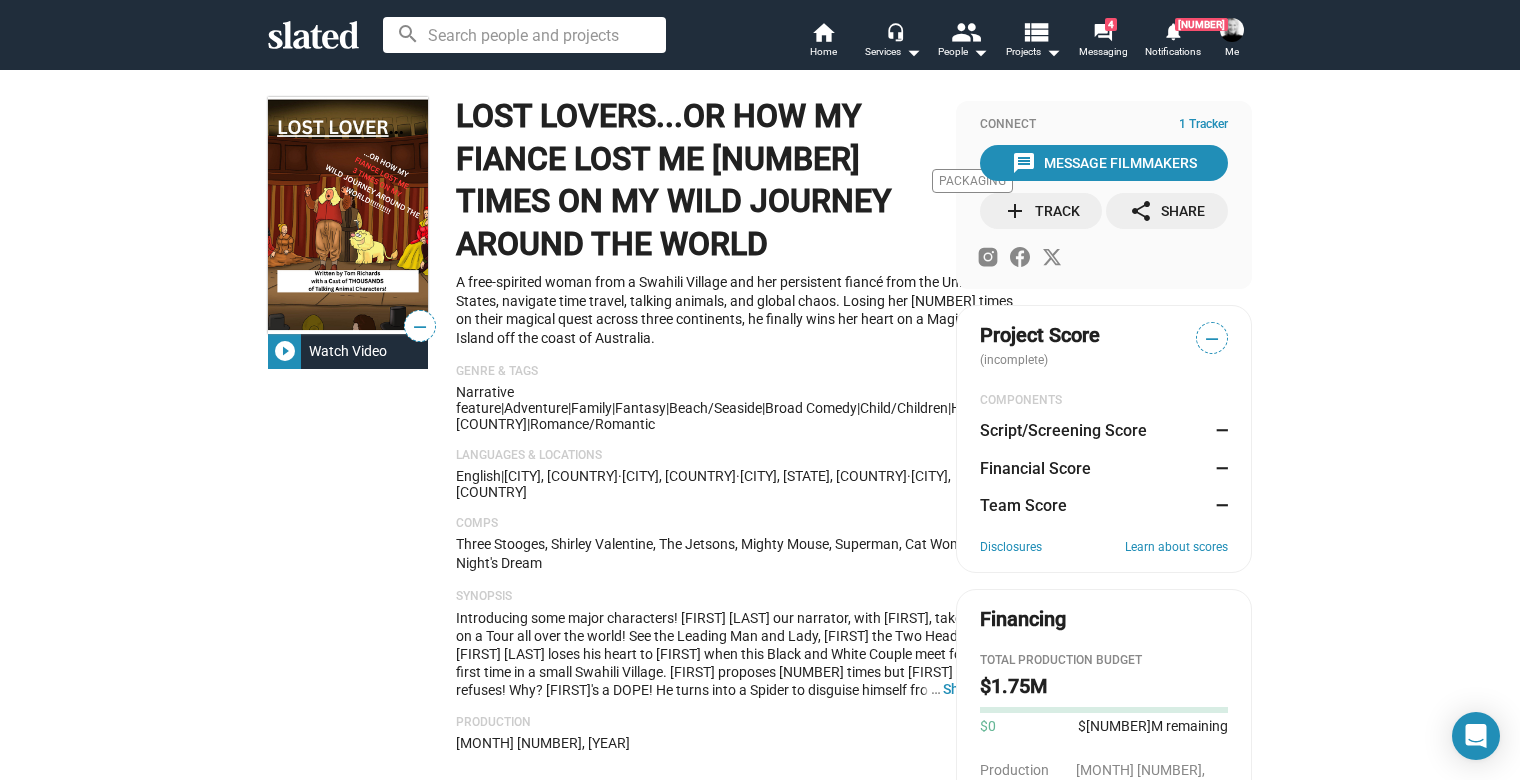 click on "add  Track" at bounding box center [1041, 211] 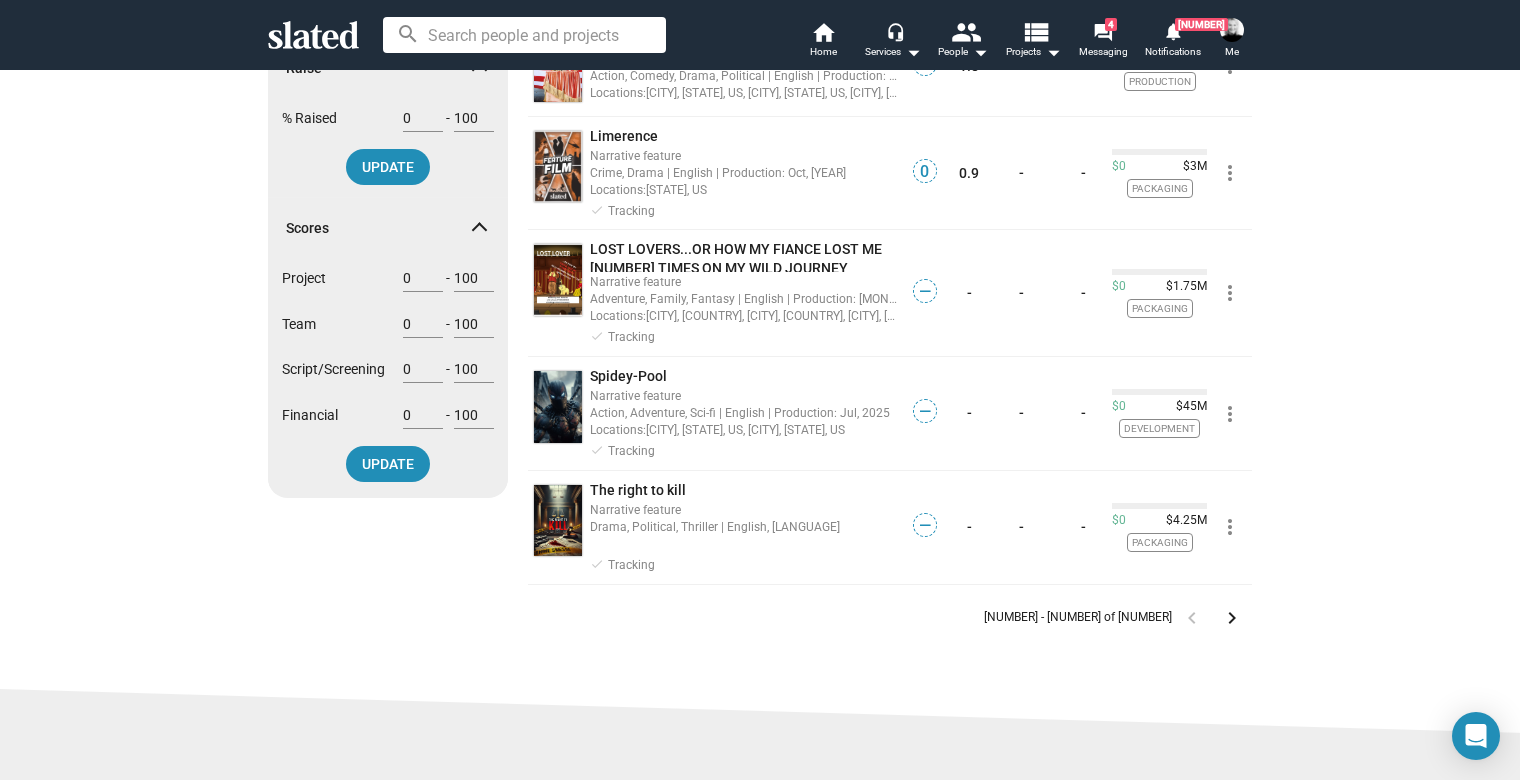scroll, scrollTop: 827, scrollLeft: 0, axis: vertical 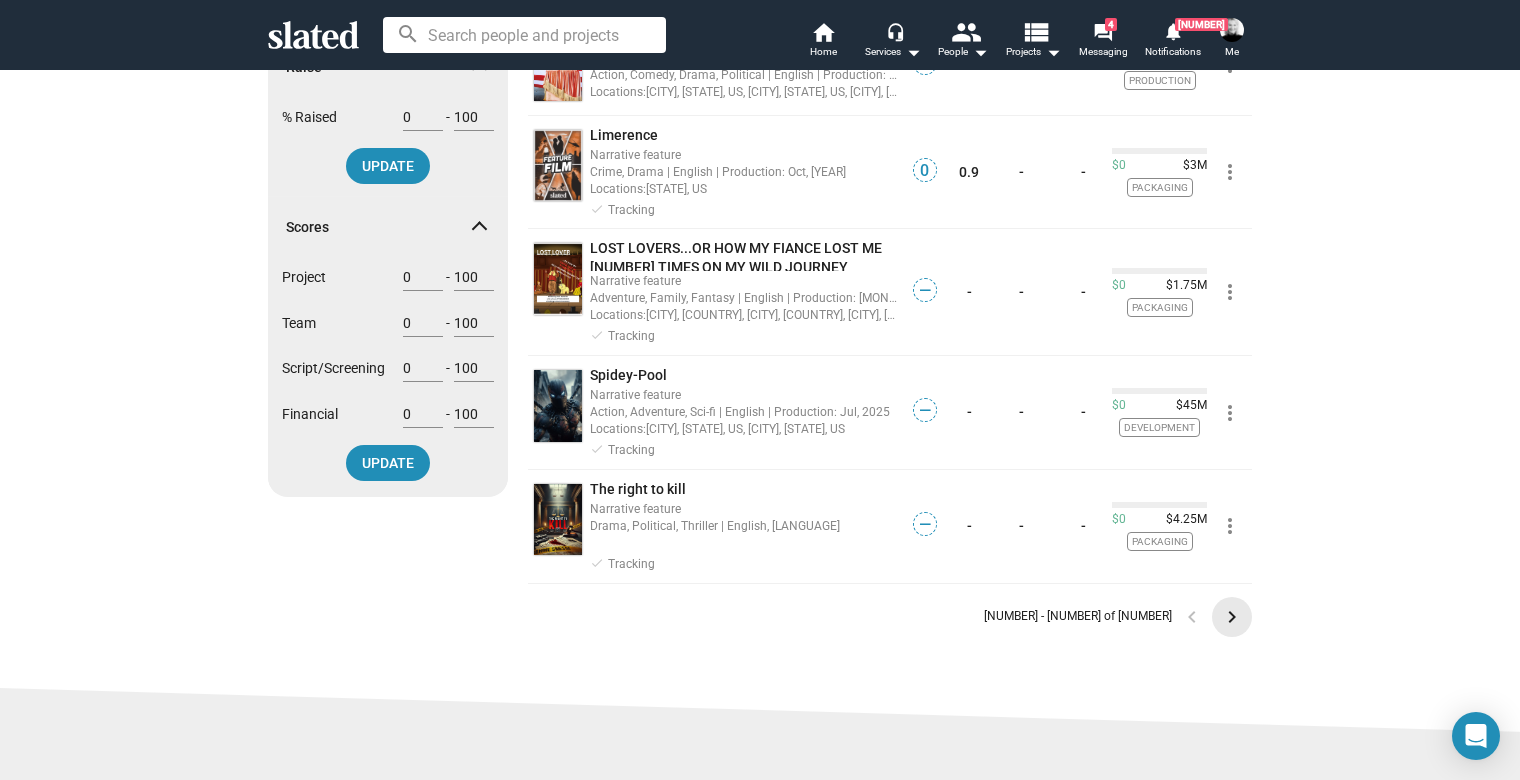 click on "keyboard_arrow_right" at bounding box center (1232, 617) 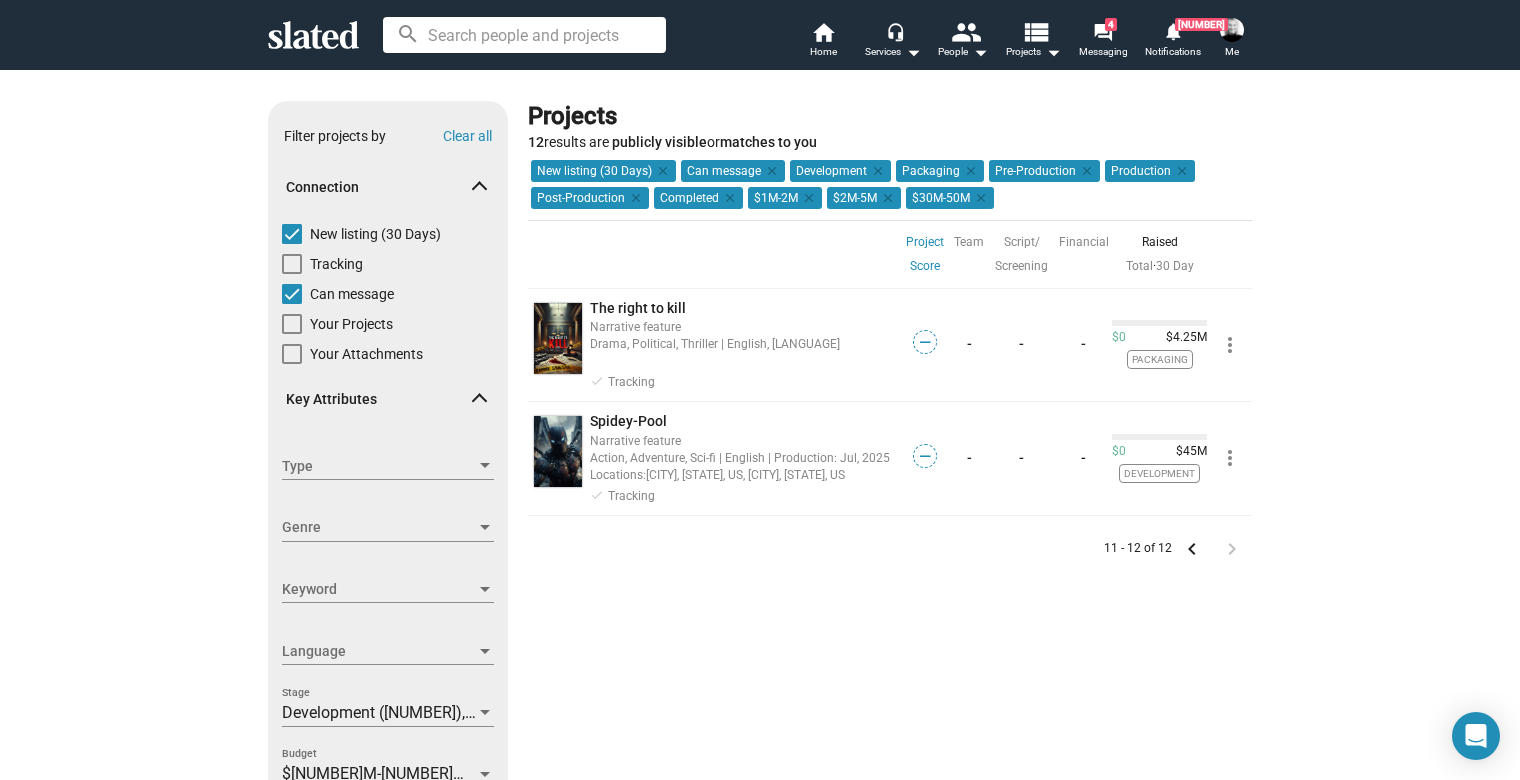 scroll, scrollTop: 5, scrollLeft: 0, axis: vertical 